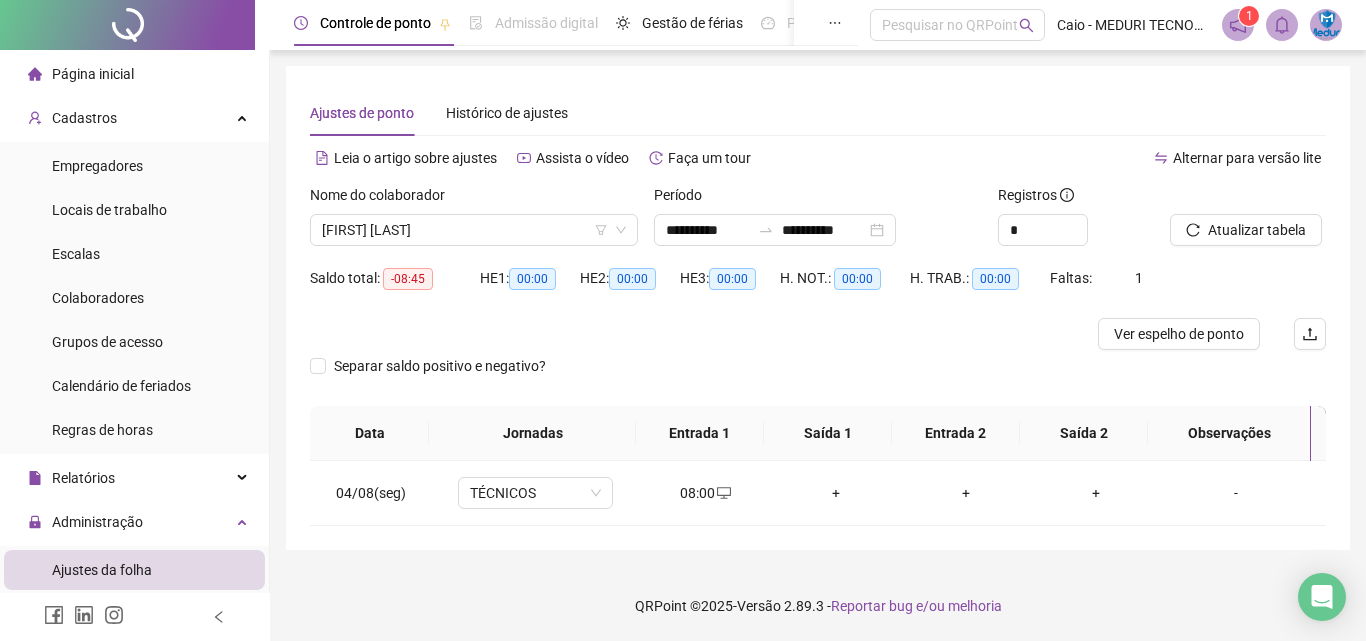 scroll, scrollTop: 0, scrollLeft: 0, axis: both 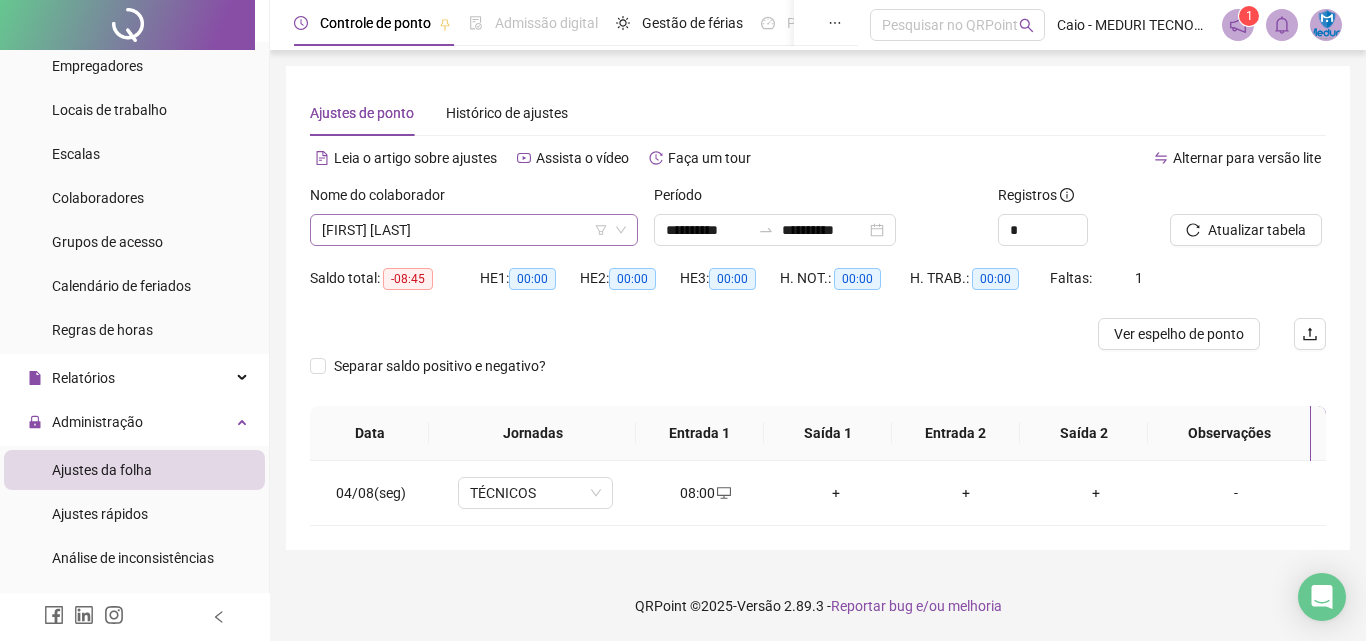 click on "[FIRST] [LAST]" at bounding box center (474, 230) 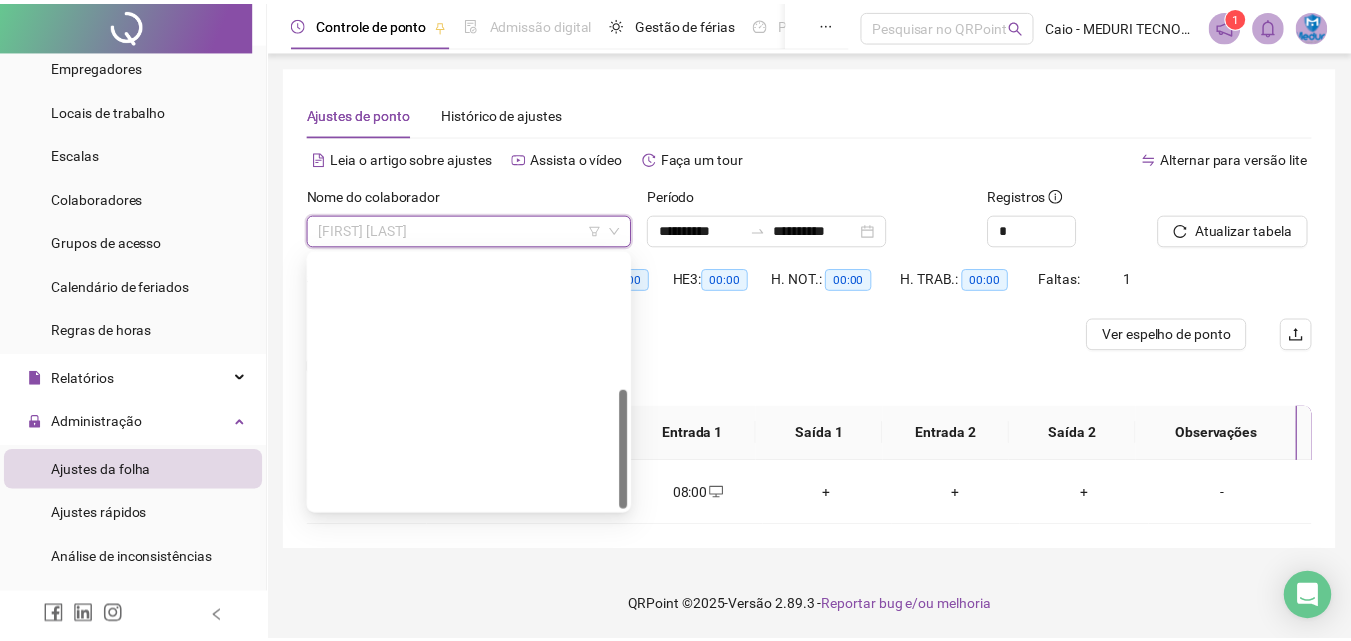 scroll, scrollTop: 88, scrollLeft: 0, axis: vertical 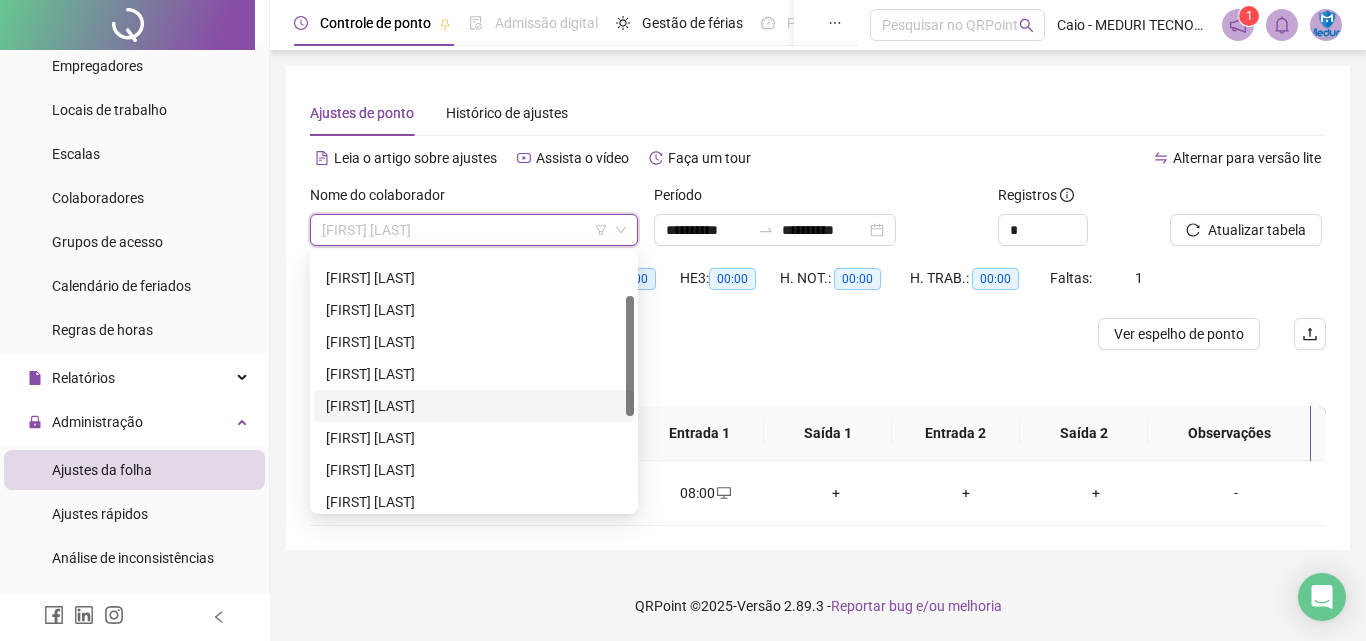 click on "[FIRST] [LAST]" at bounding box center (474, 406) 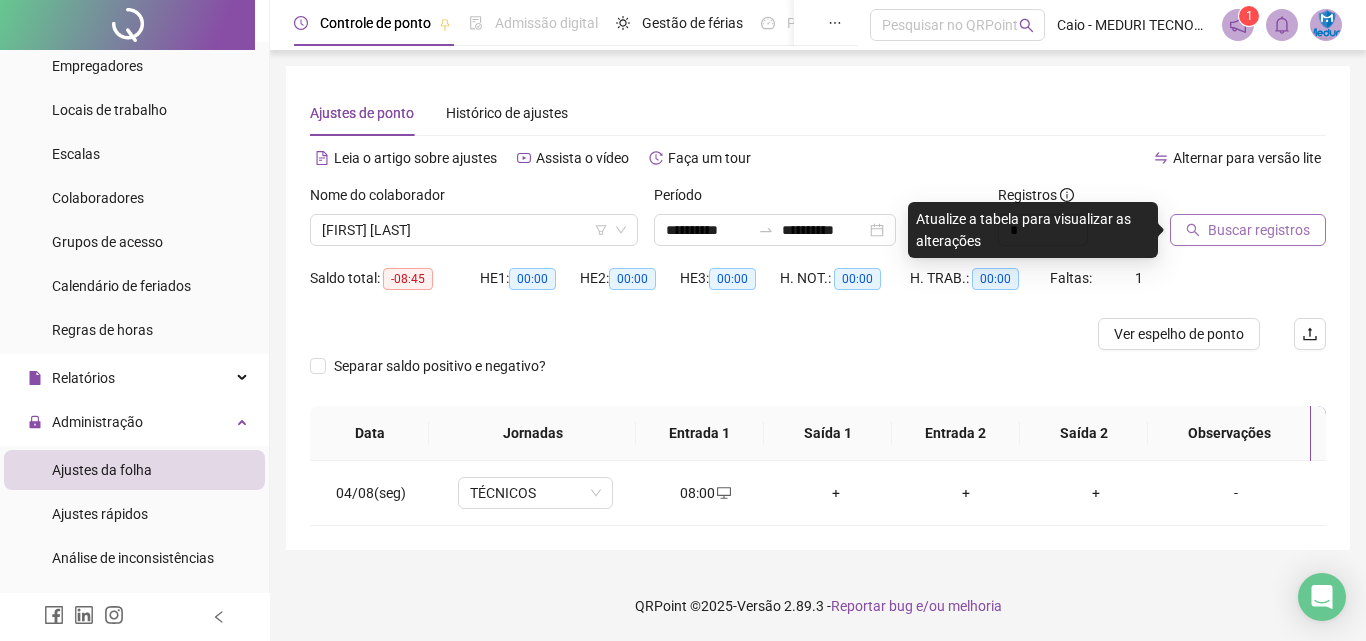 click on "Buscar registros" at bounding box center [1259, 230] 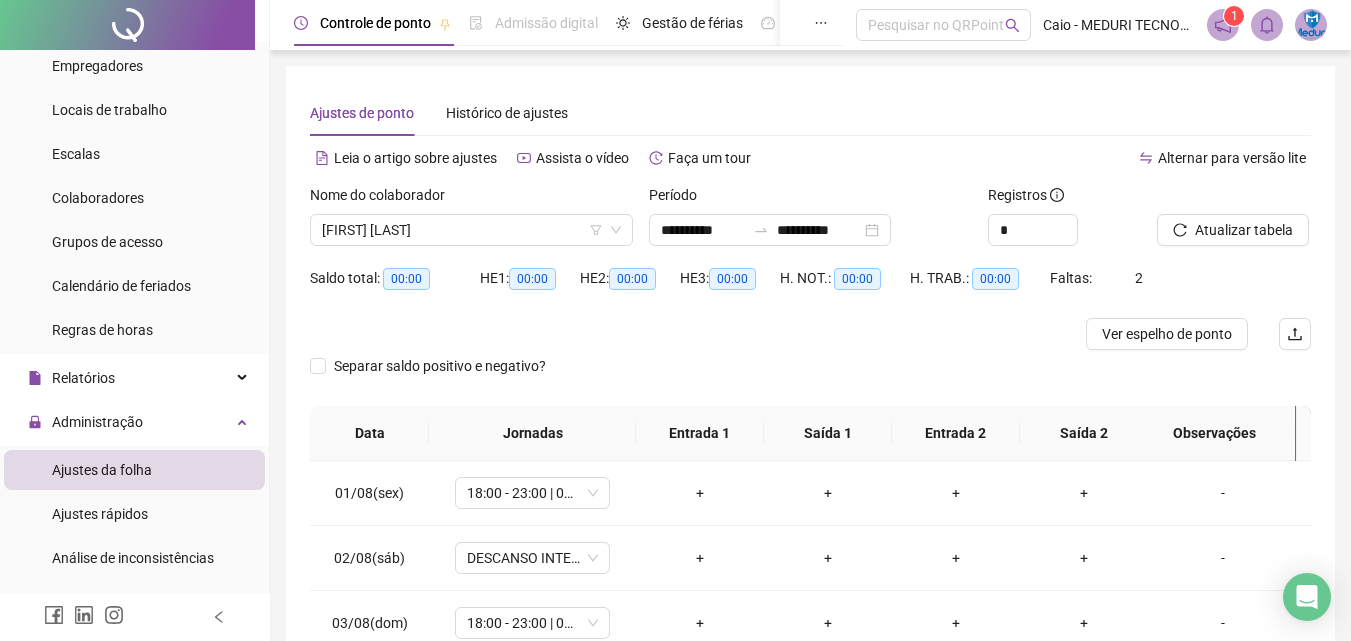 scroll, scrollTop: 190, scrollLeft: 0, axis: vertical 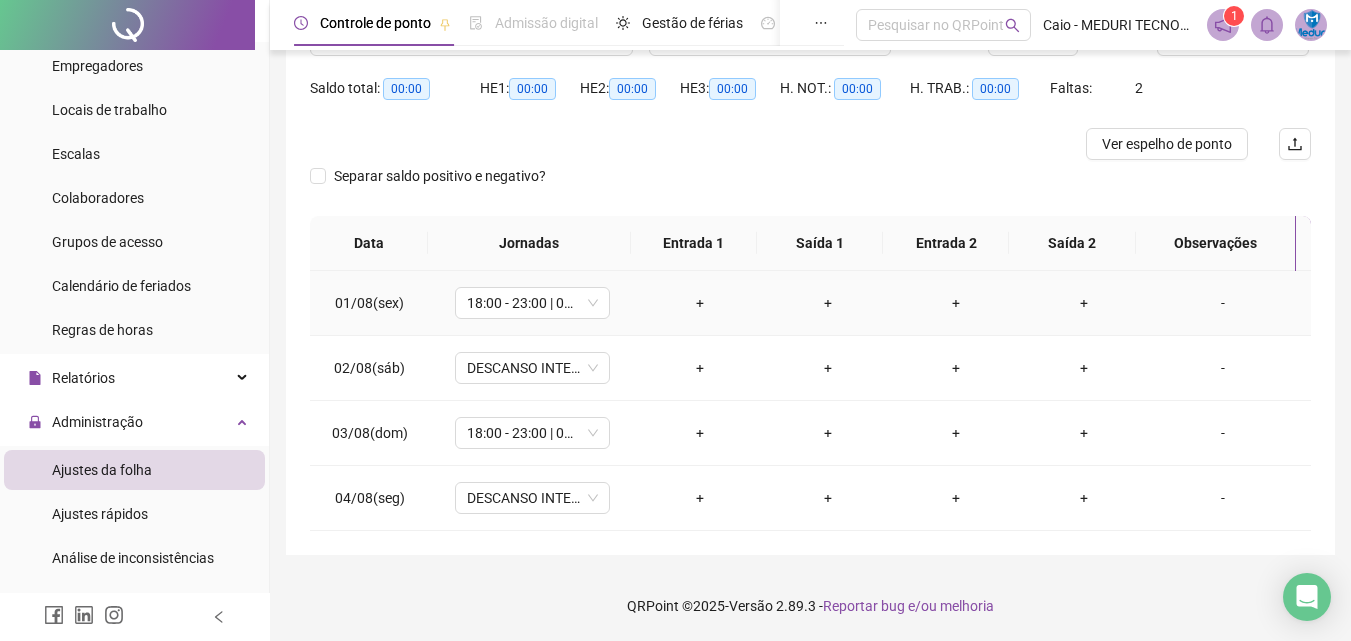 type 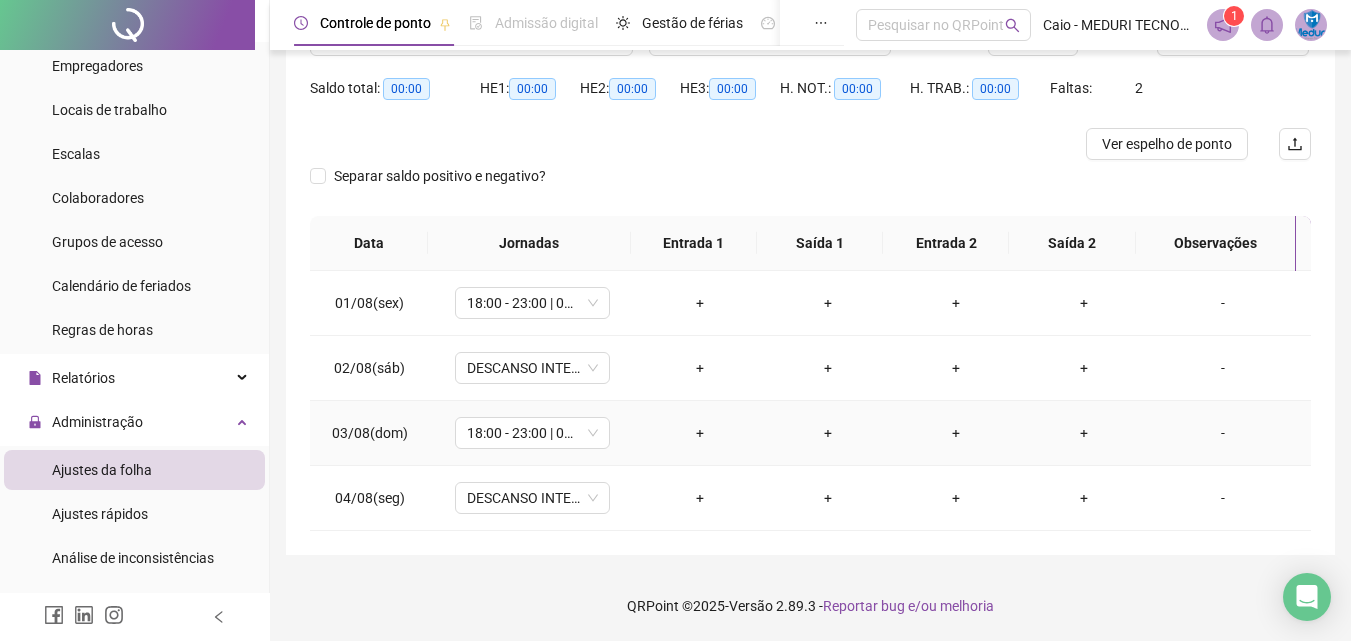 click on "+" at bounding box center (700, 433) 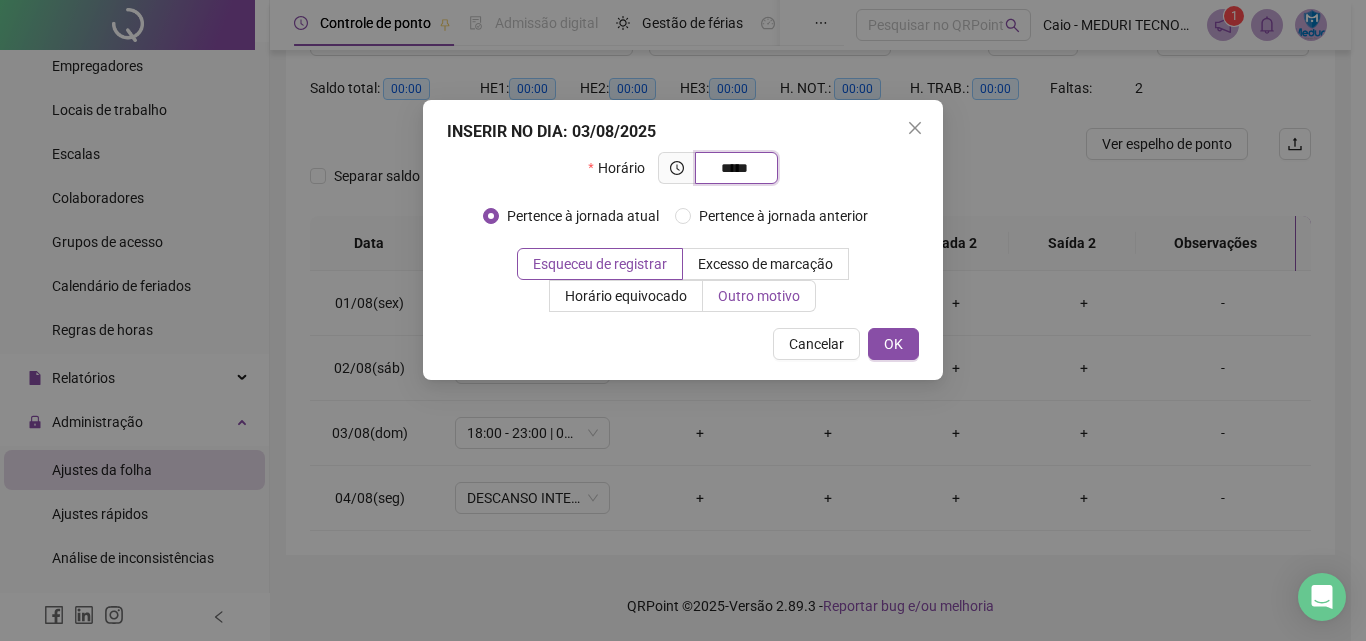 type on "*****" 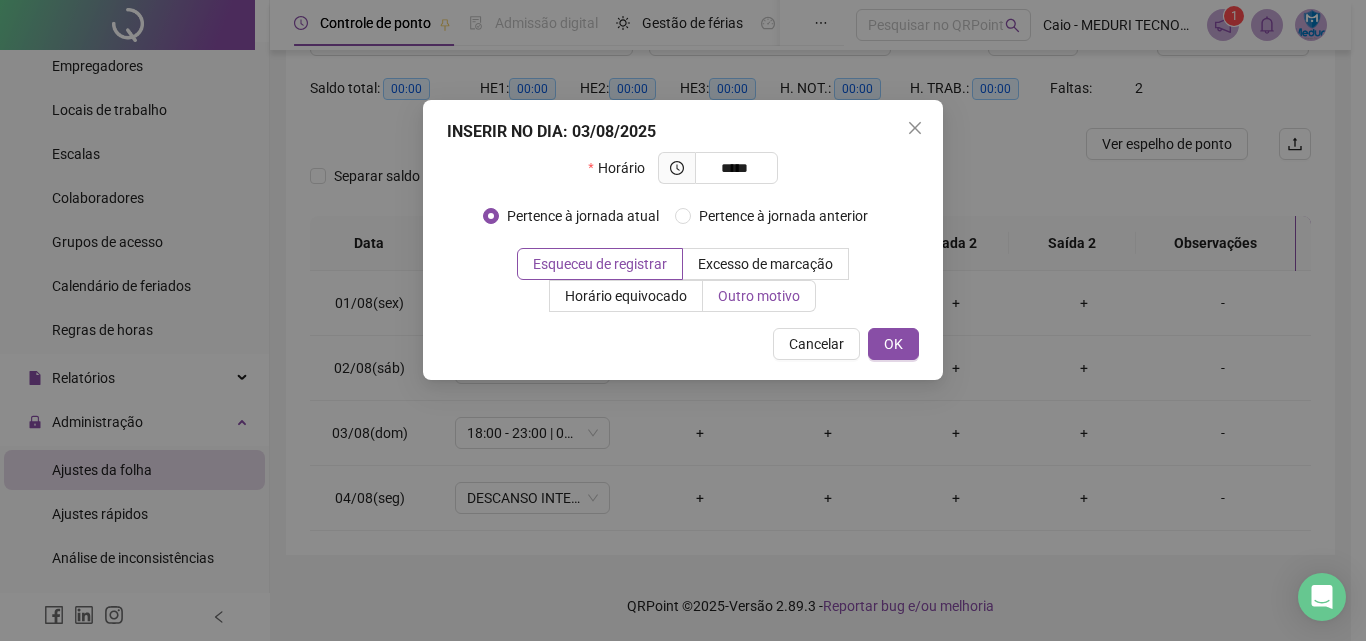 click on "Outro motivo" at bounding box center (759, 296) 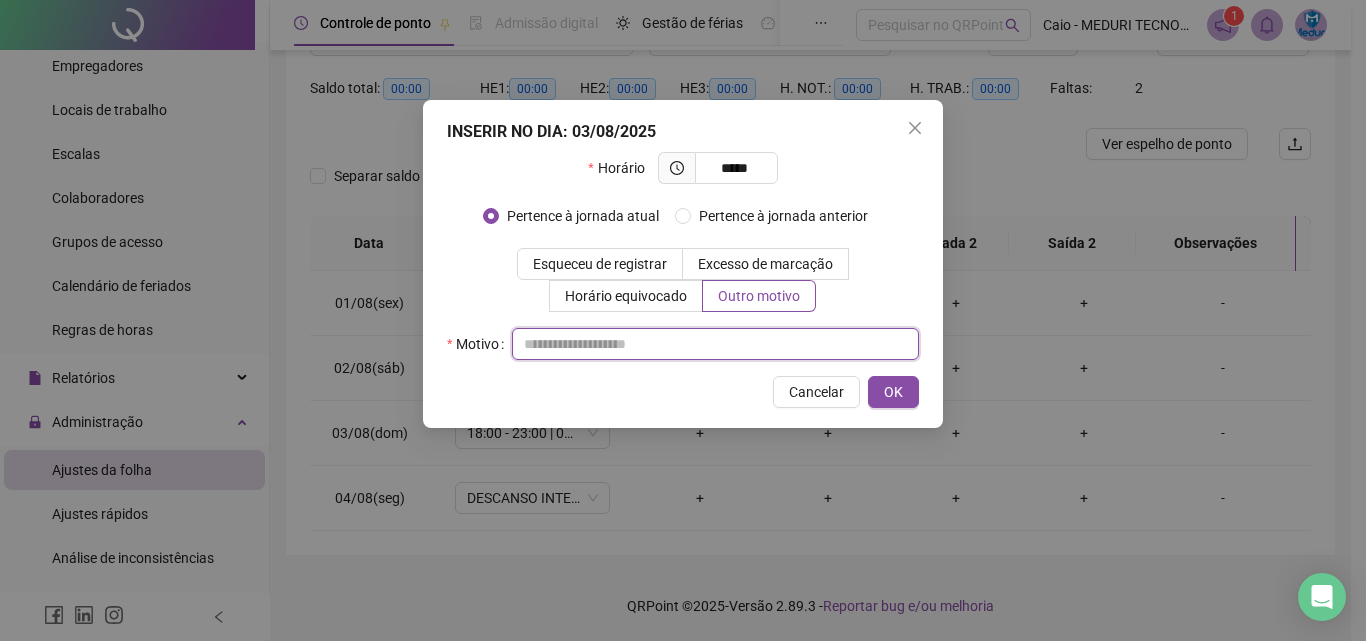 click at bounding box center (715, 344) 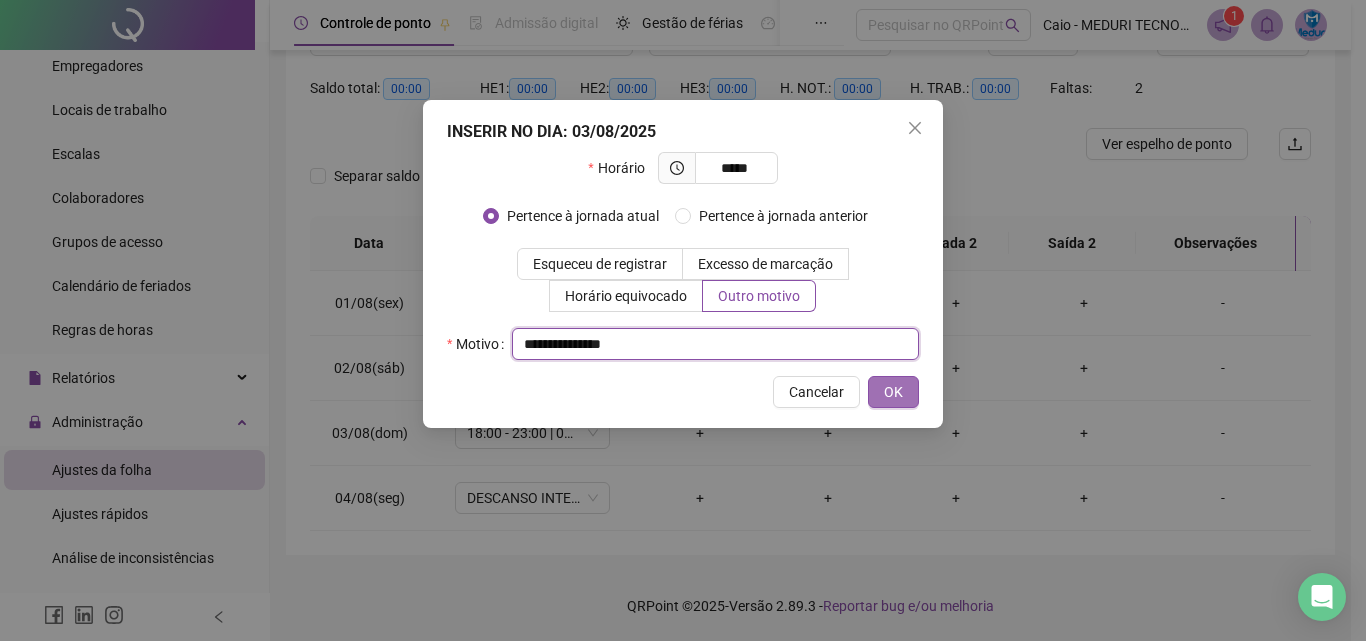 type on "**********" 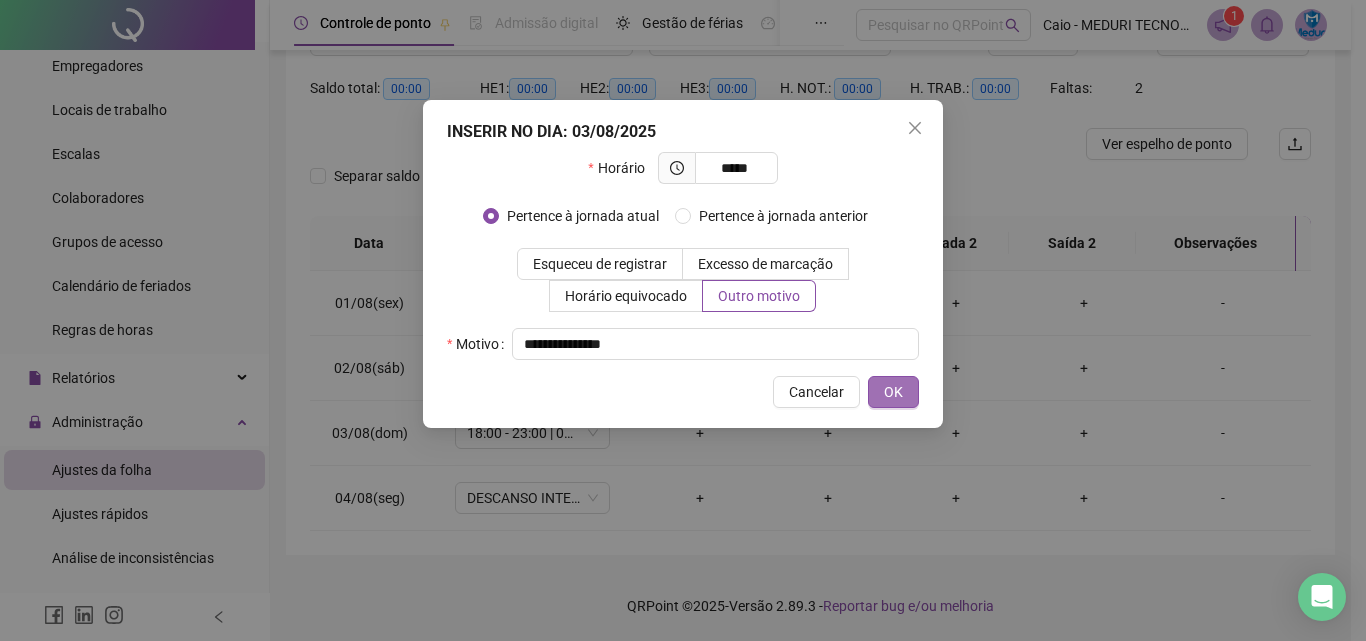 click on "OK" at bounding box center (893, 392) 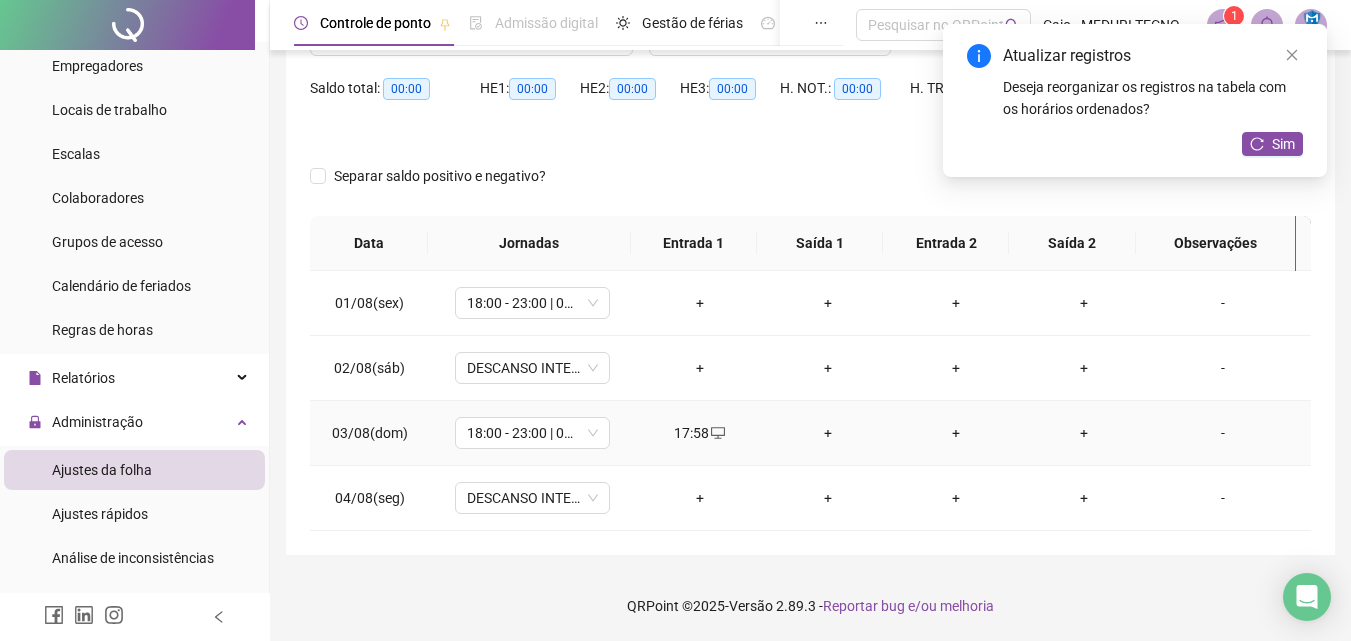 click on "+" at bounding box center [828, 433] 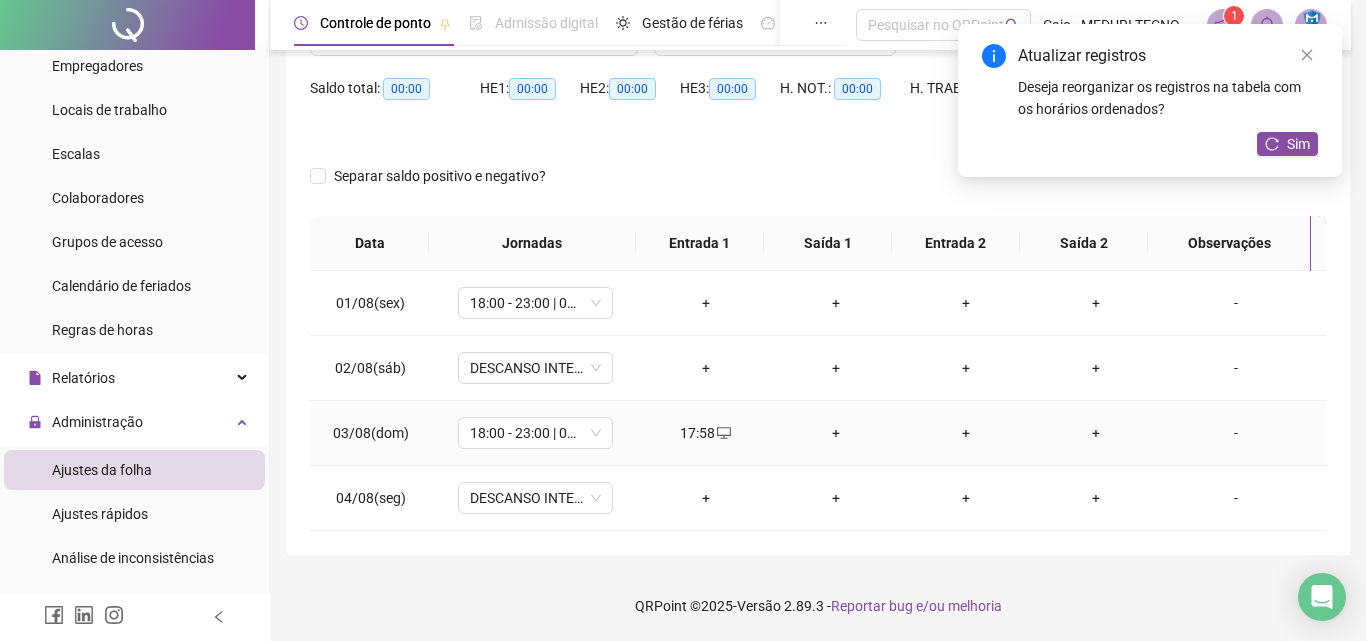 click on "**********" at bounding box center [683, 130] 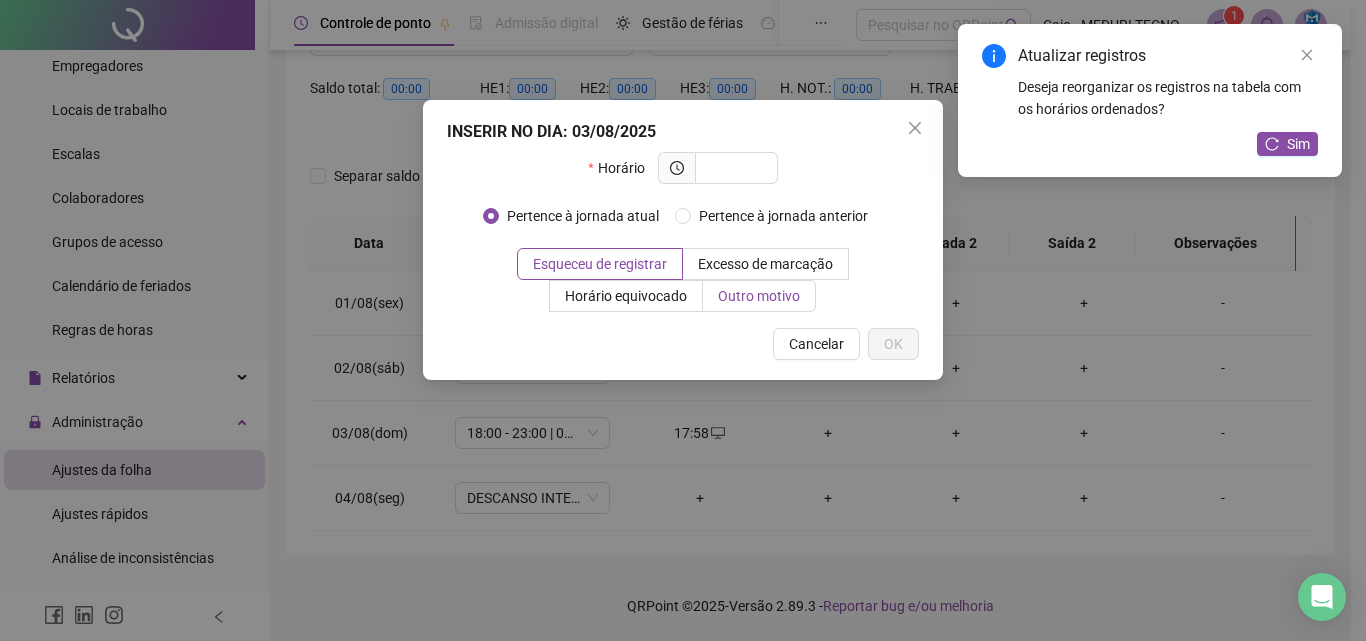 click on "Outro motivo" at bounding box center [759, 296] 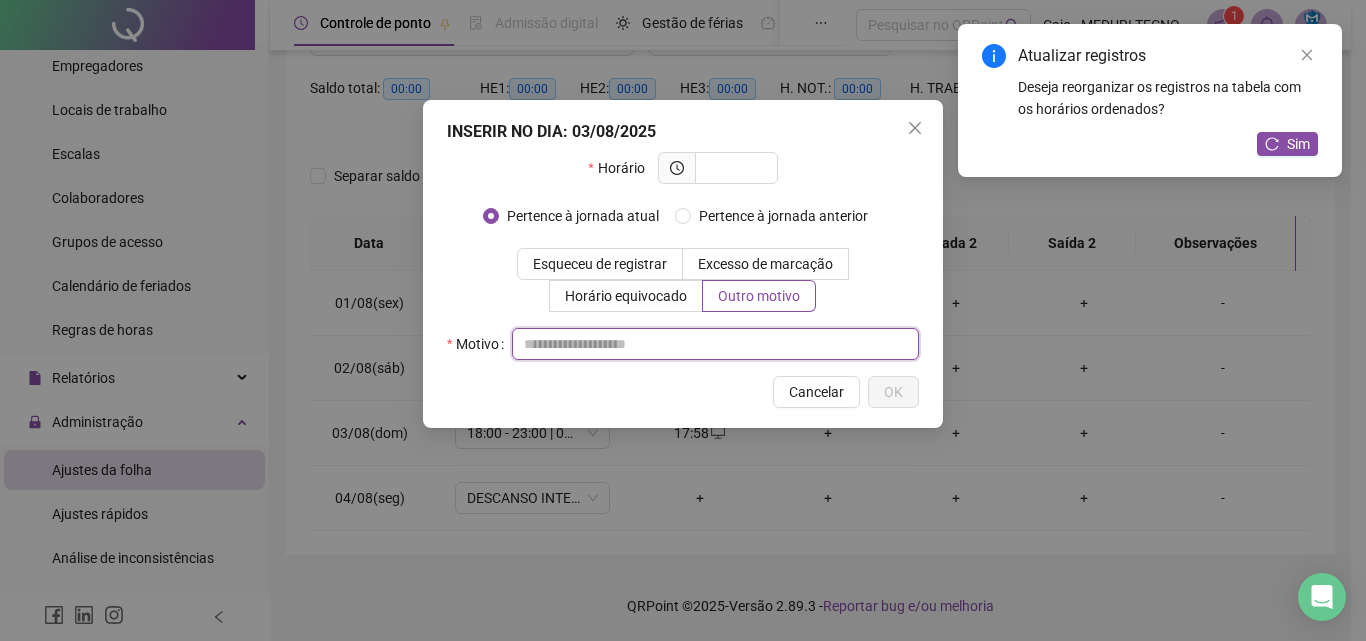 click at bounding box center [715, 344] 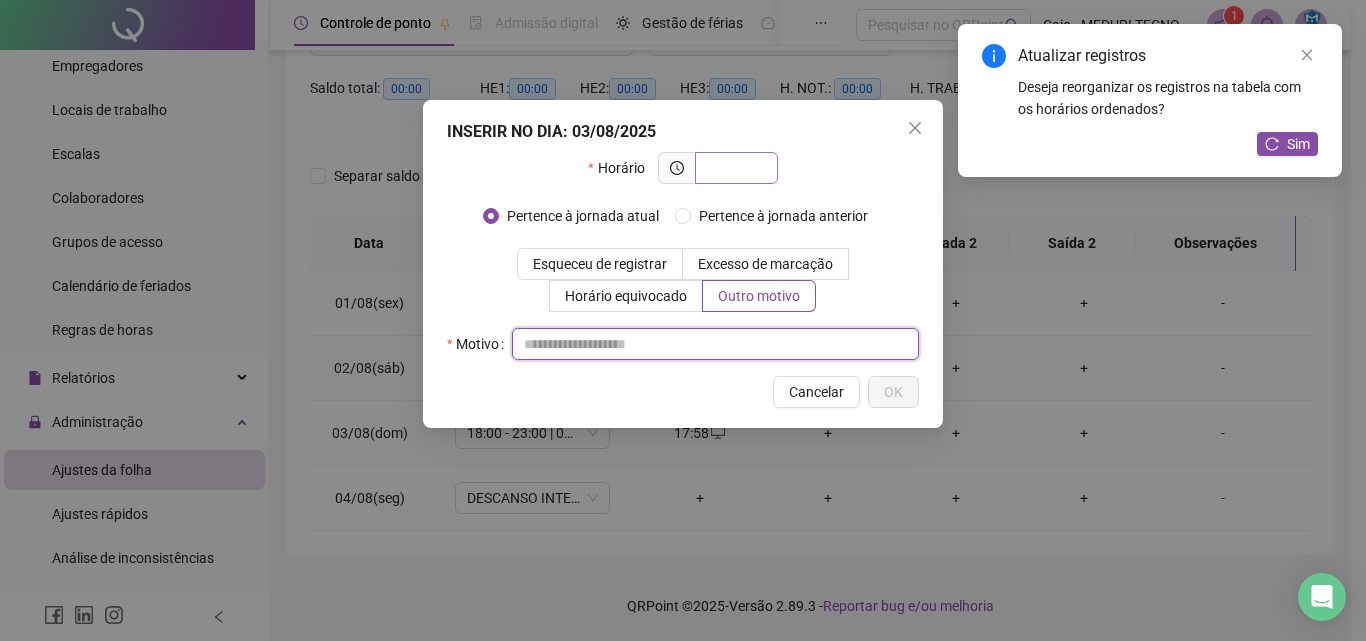 paste on "**********" 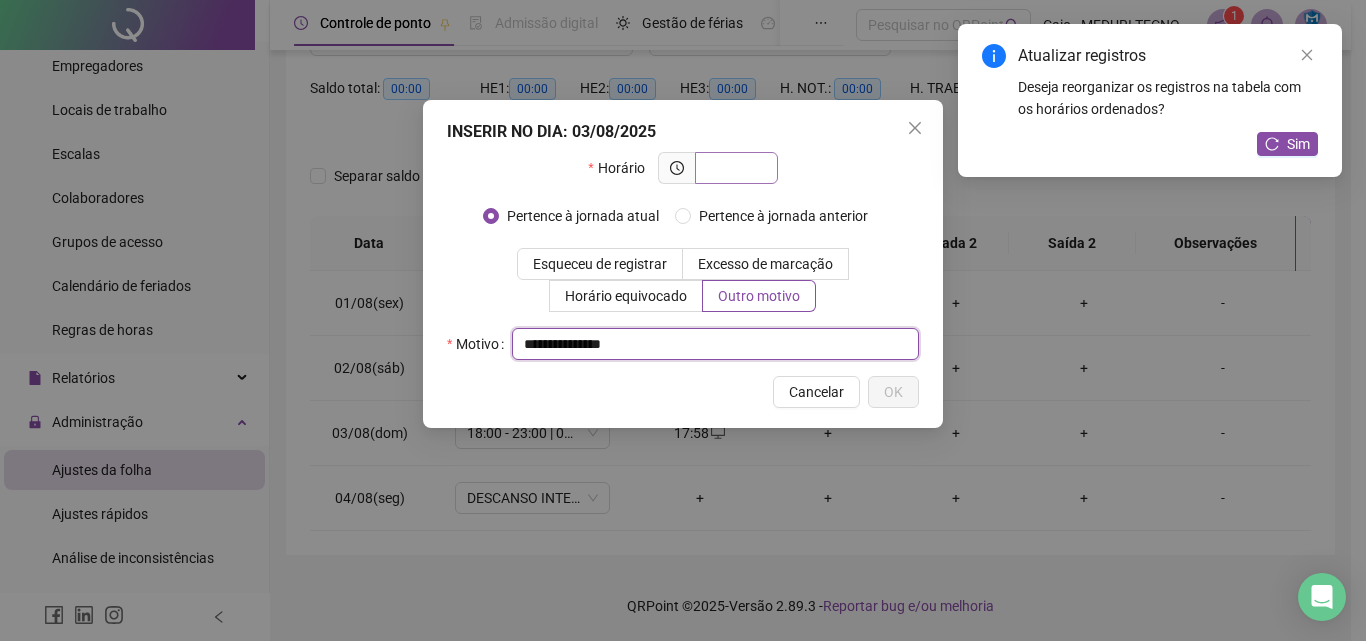 type on "**********" 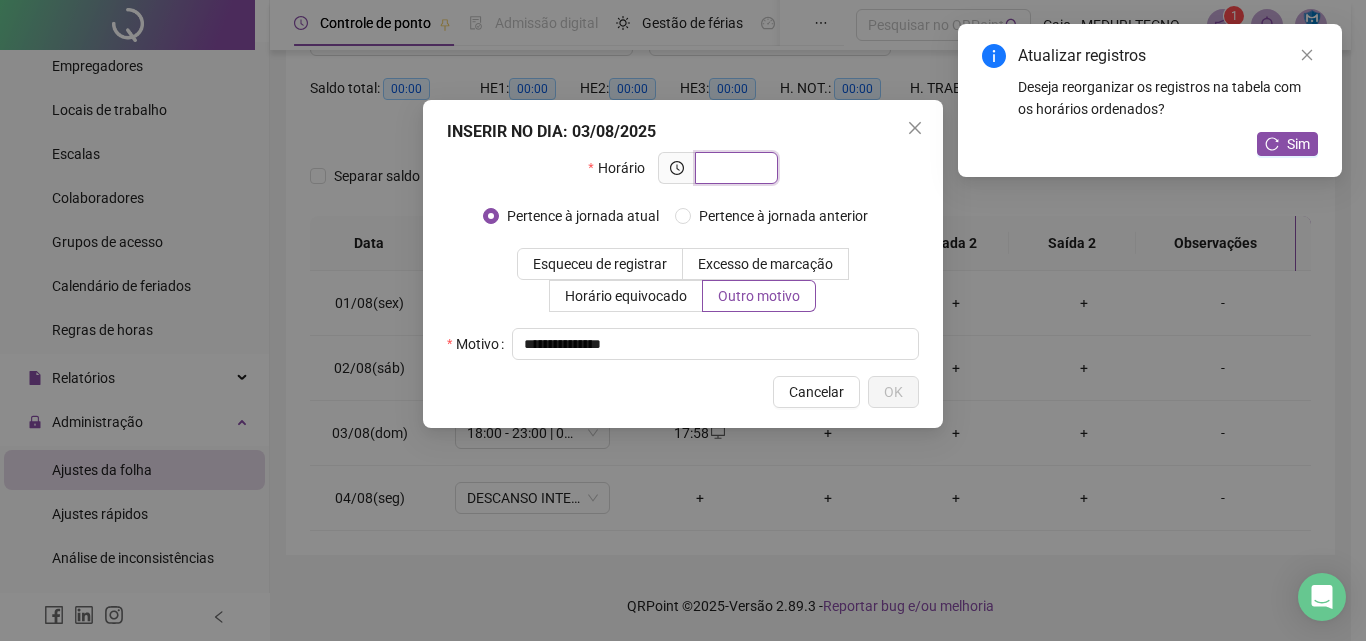 click at bounding box center (734, 168) 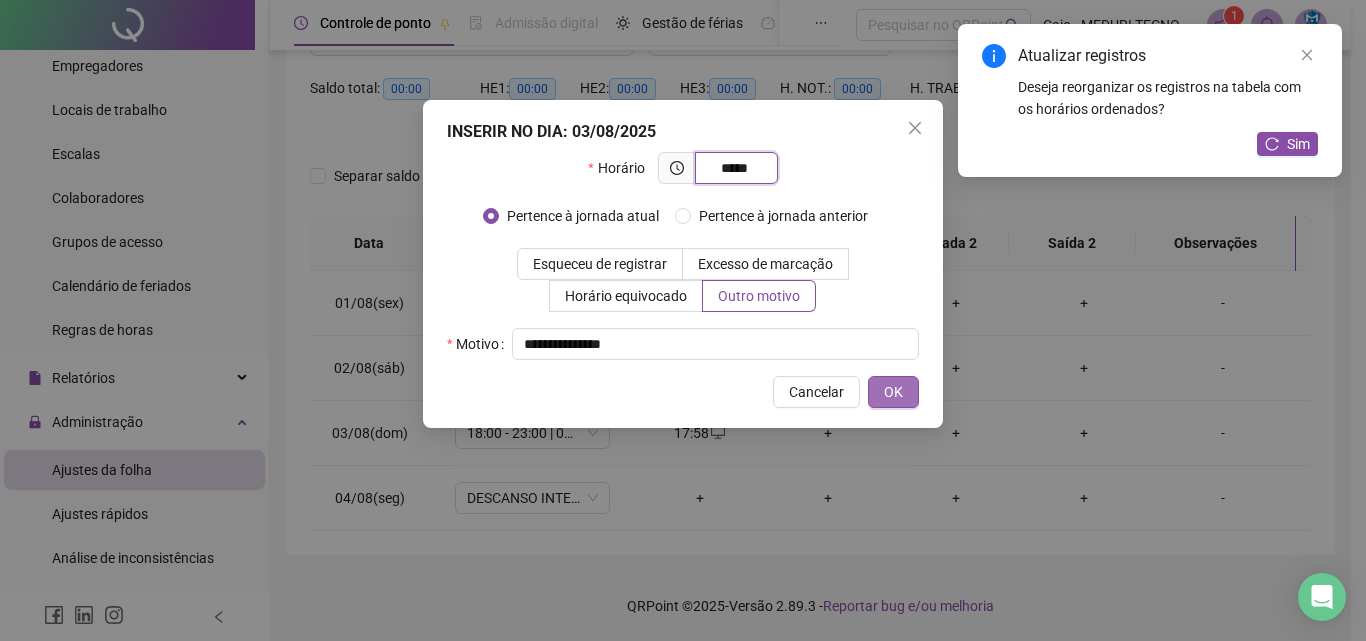 type on "*****" 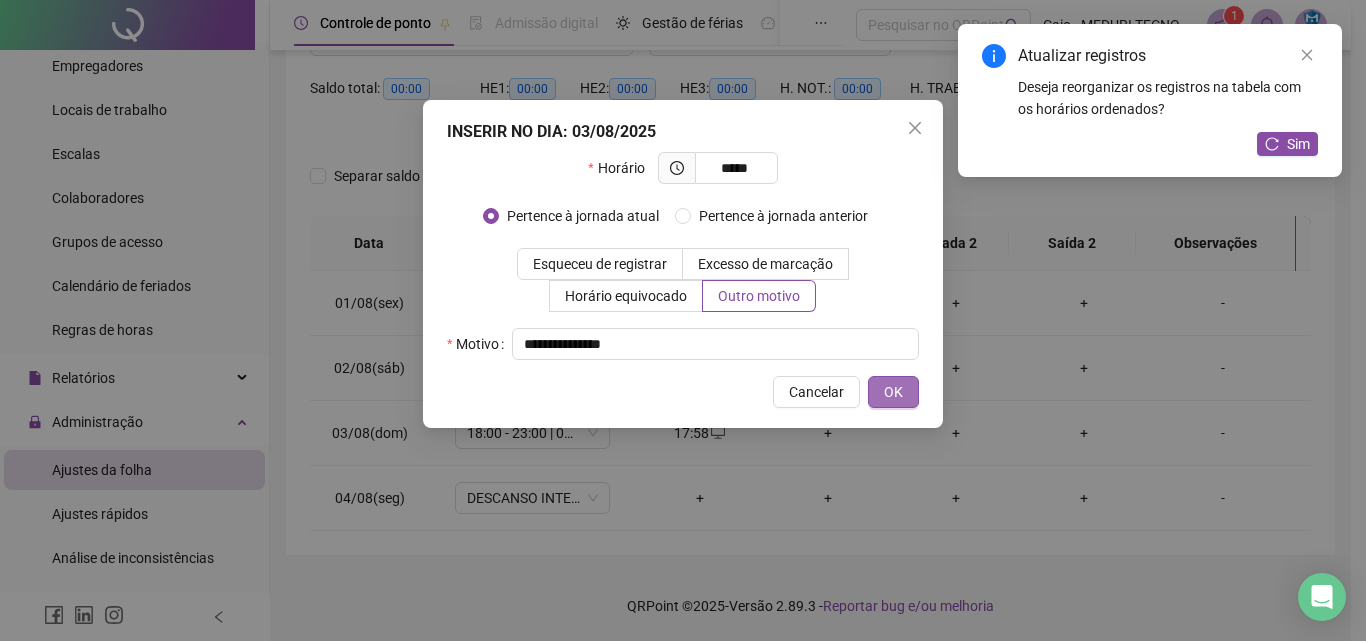 click on "OK" at bounding box center (893, 392) 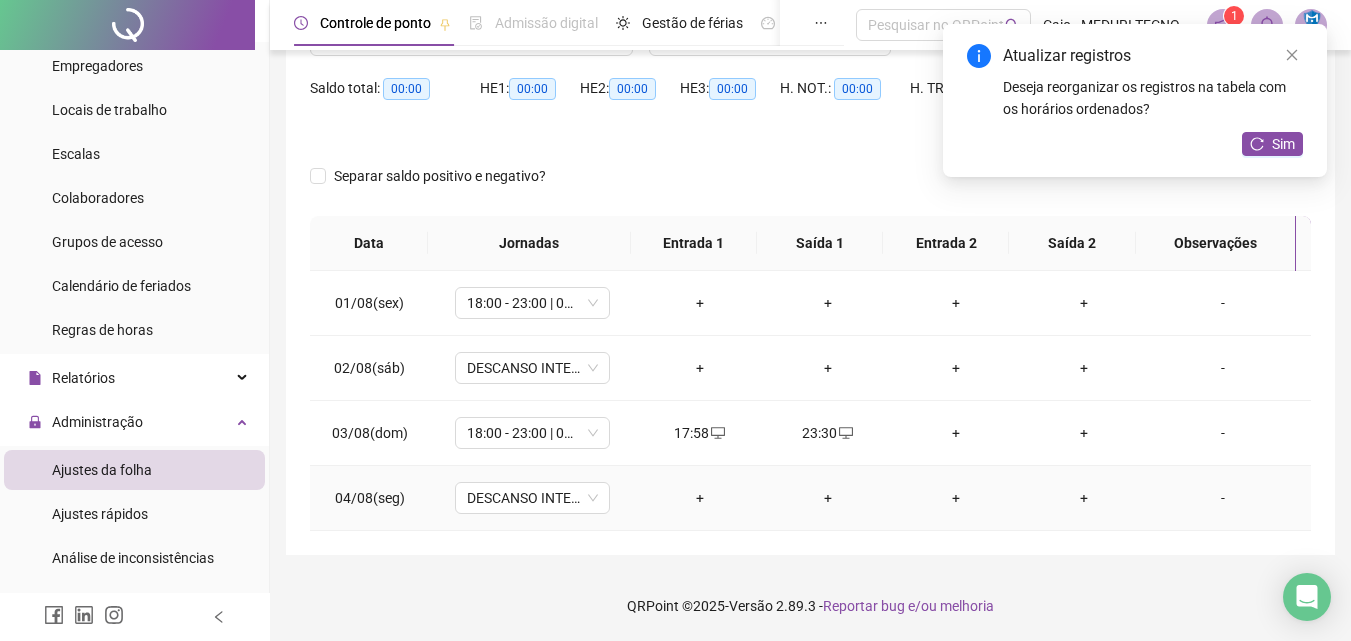 click on "+" at bounding box center [700, 498] 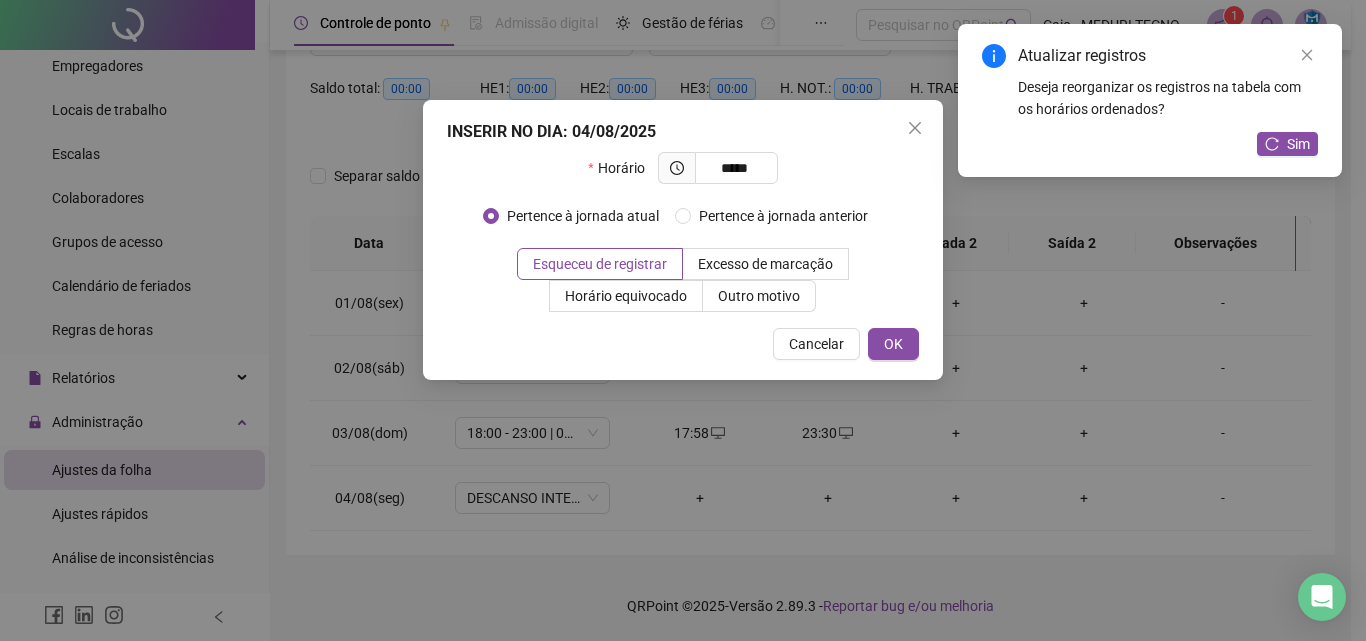 type on "*****" 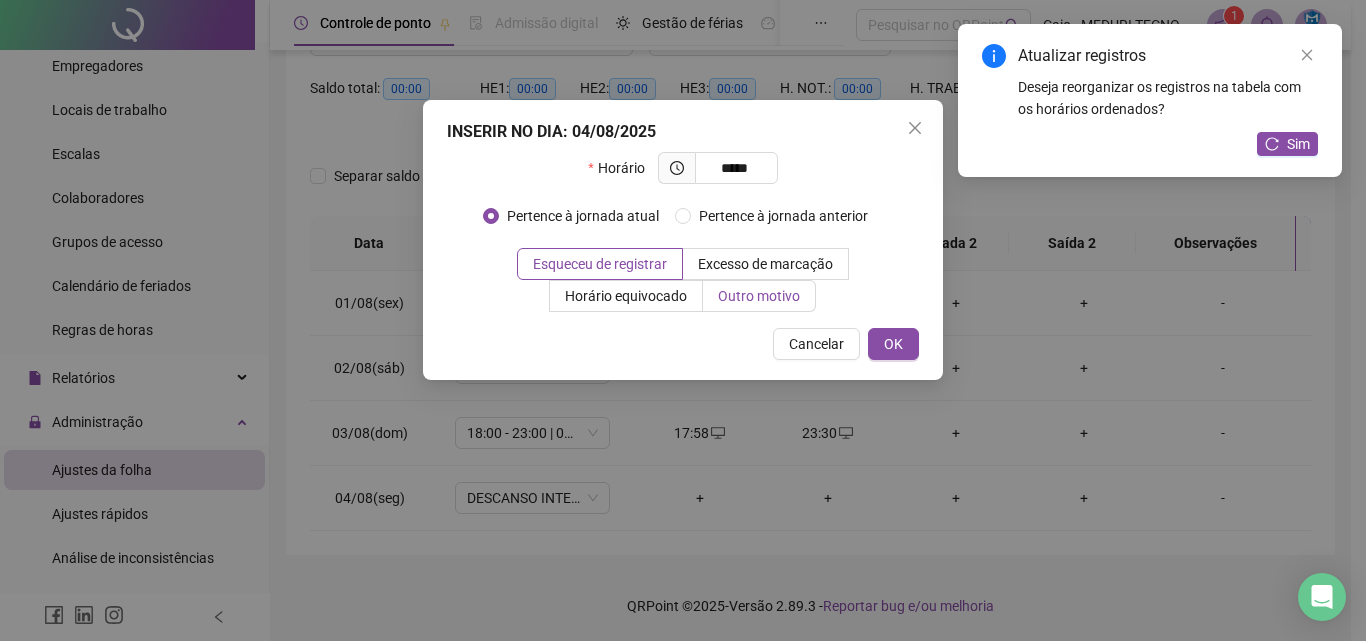 click on "Outro motivo" at bounding box center (759, 296) 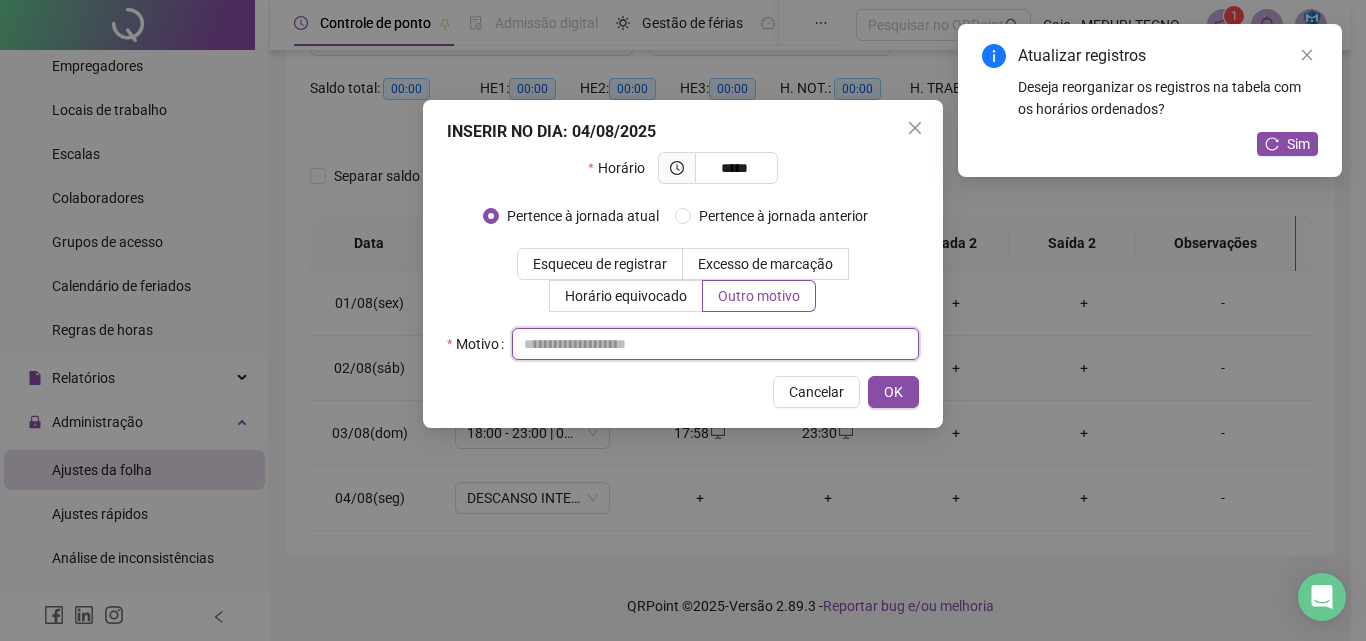 click at bounding box center (715, 344) 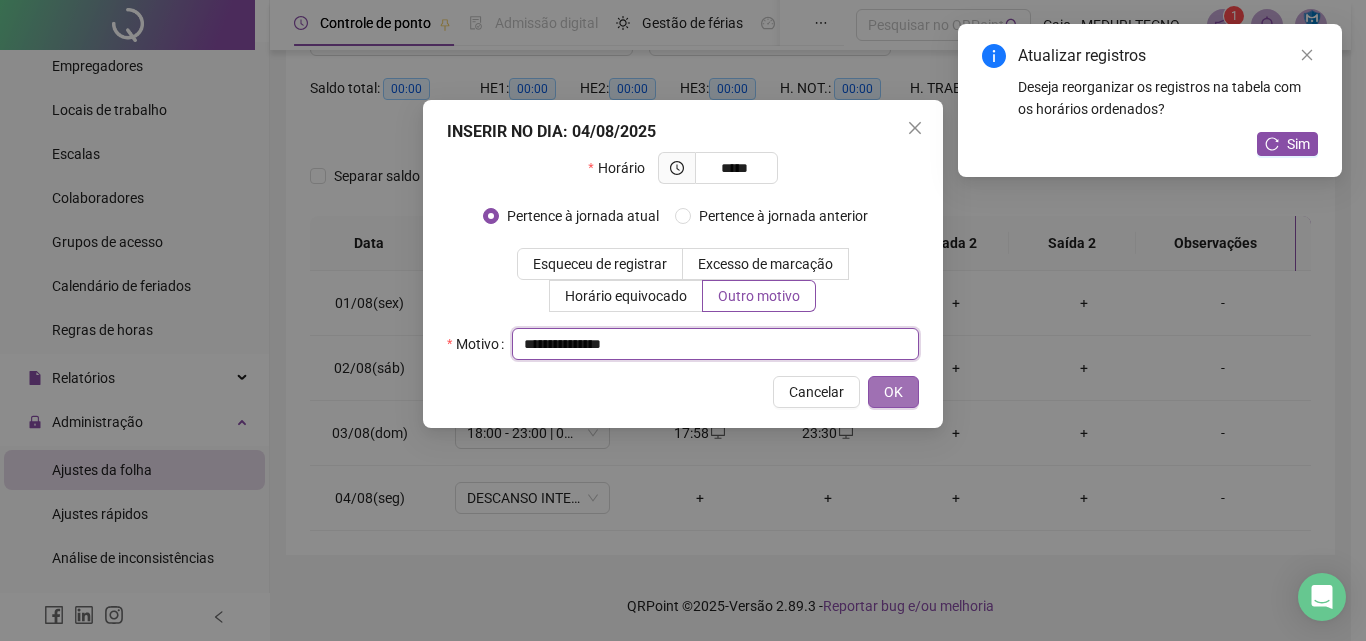 type on "**********" 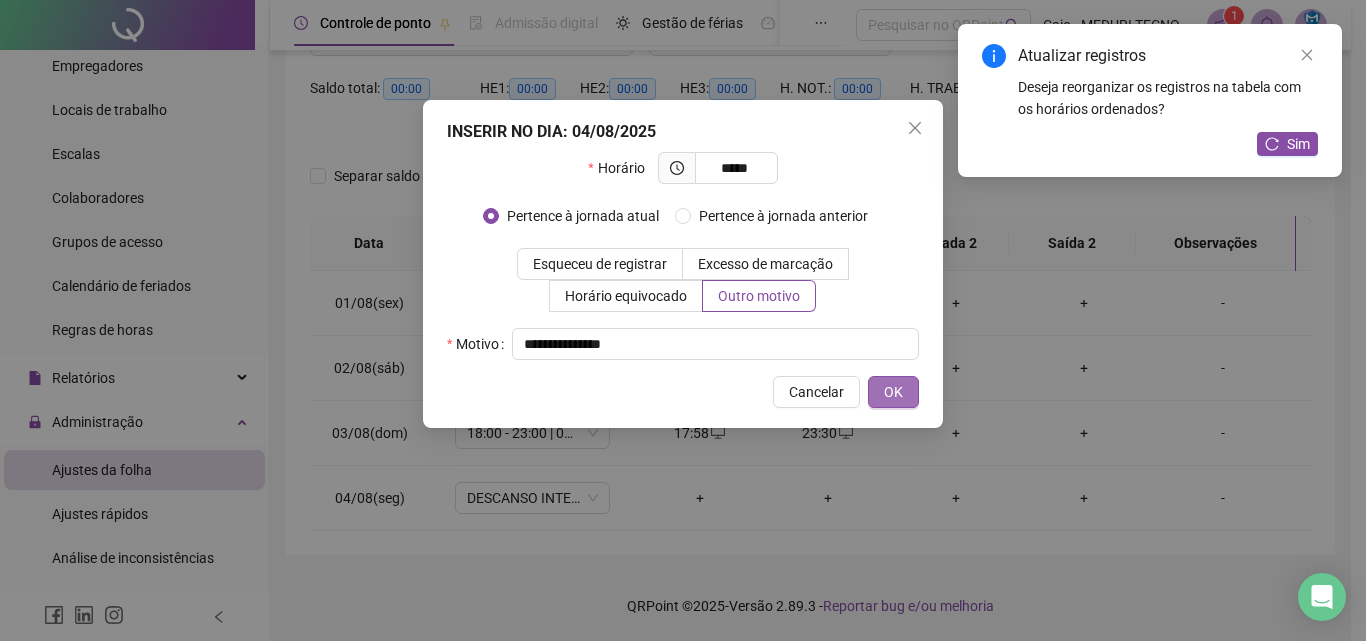 click on "OK" at bounding box center [893, 392] 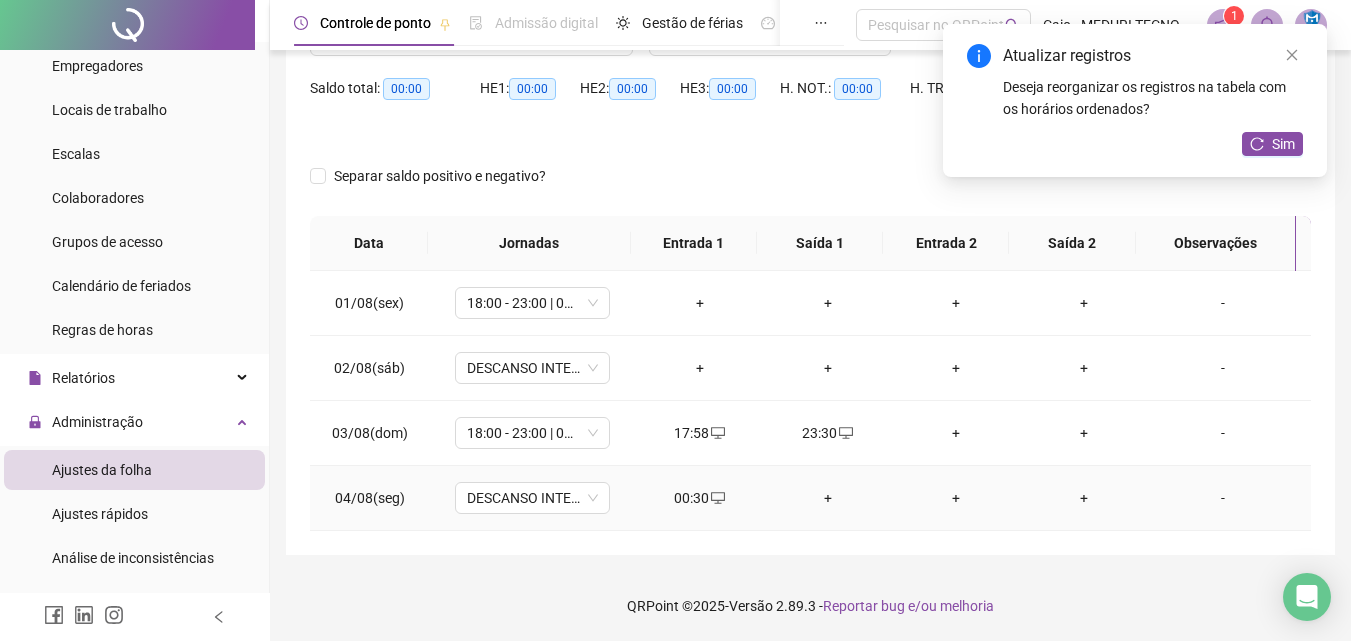 click on "+" at bounding box center (828, 498) 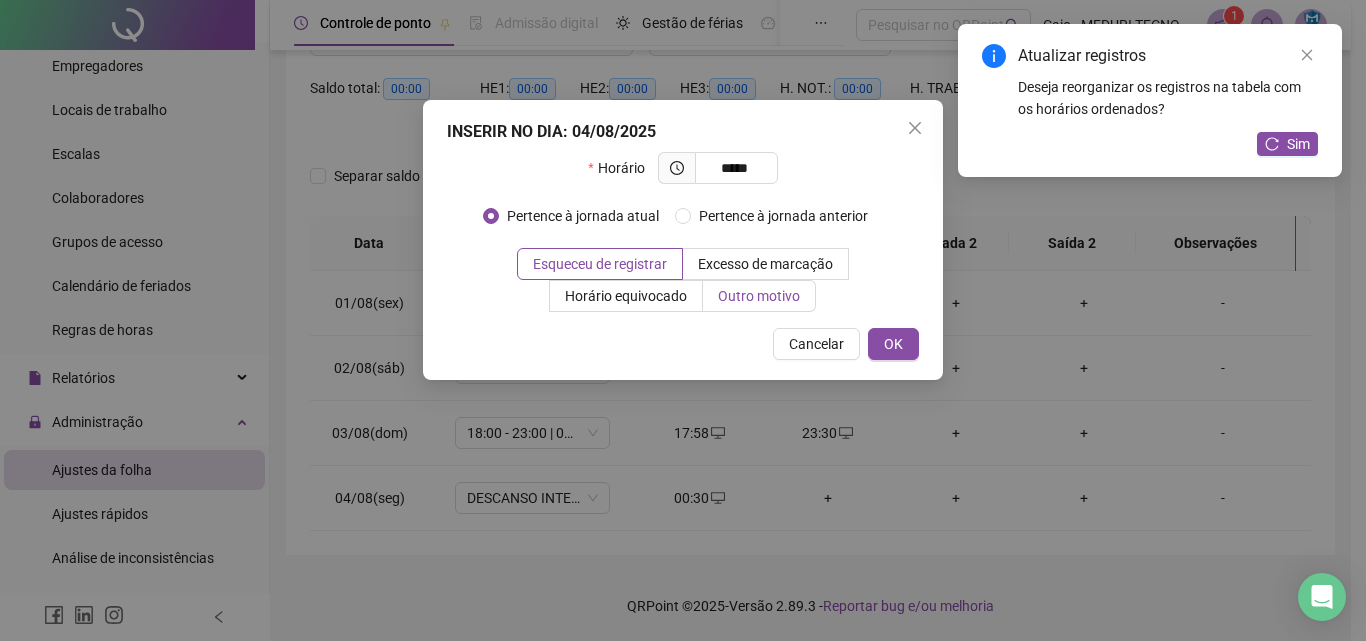 type on "*****" 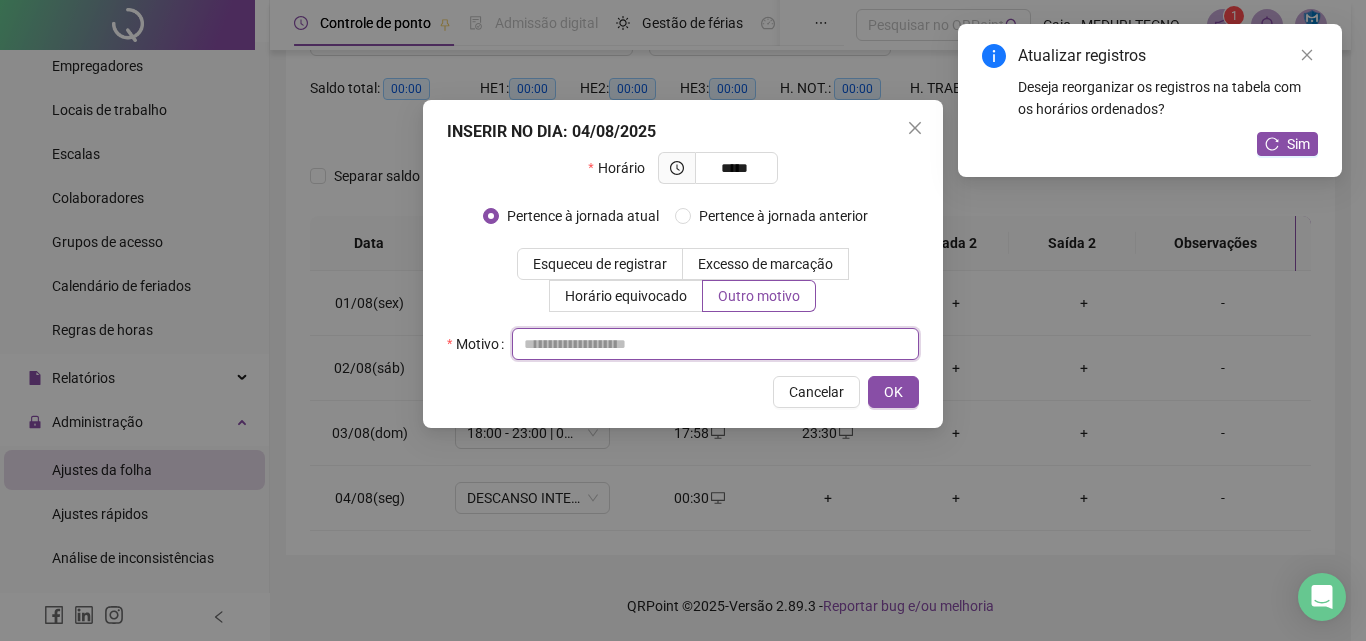 click at bounding box center (715, 344) 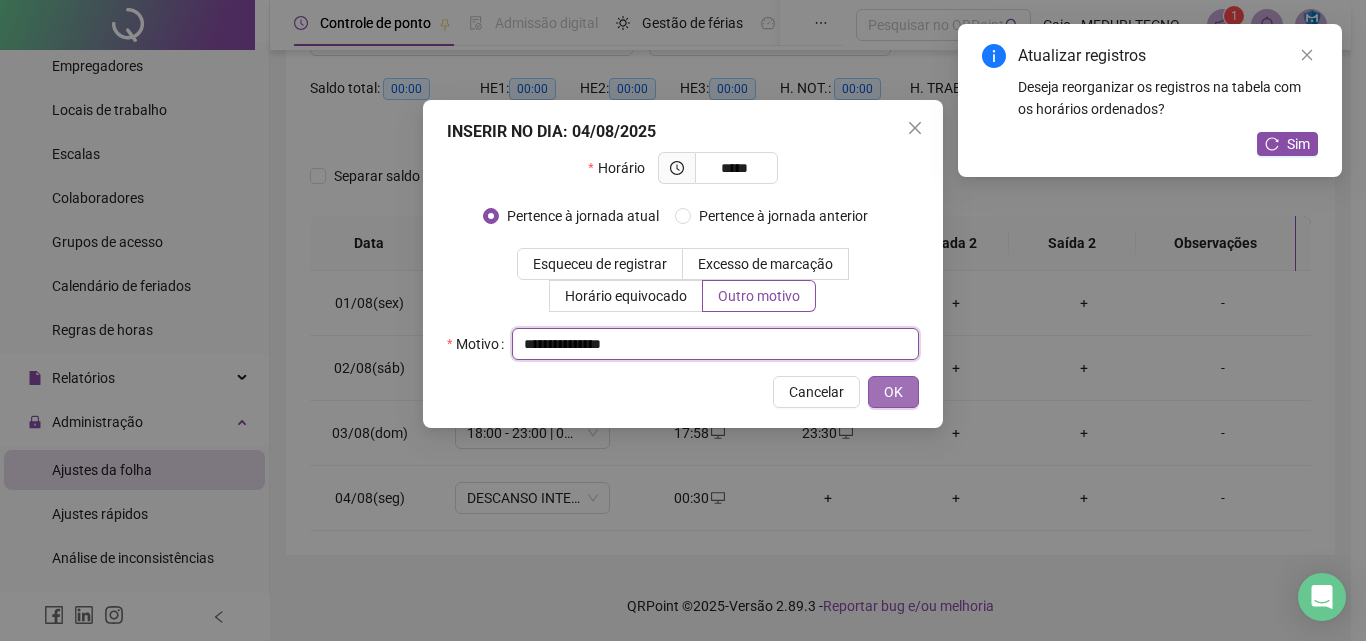 type on "**********" 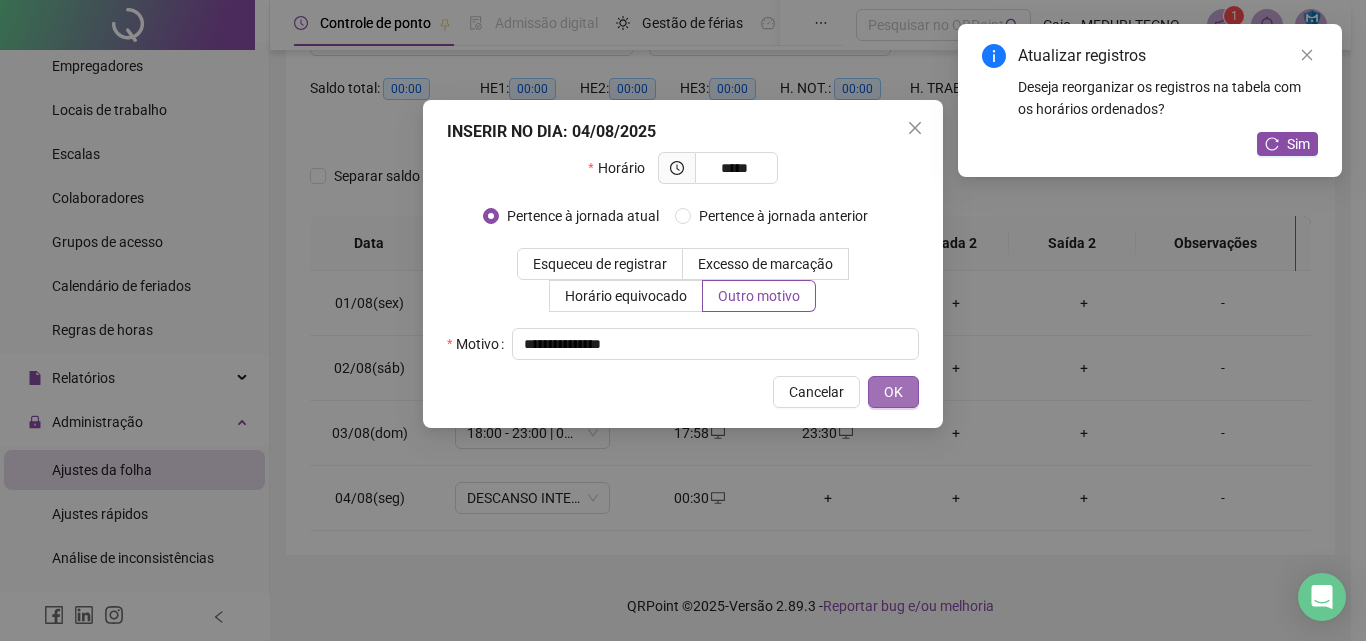 click on "OK" at bounding box center [893, 392] 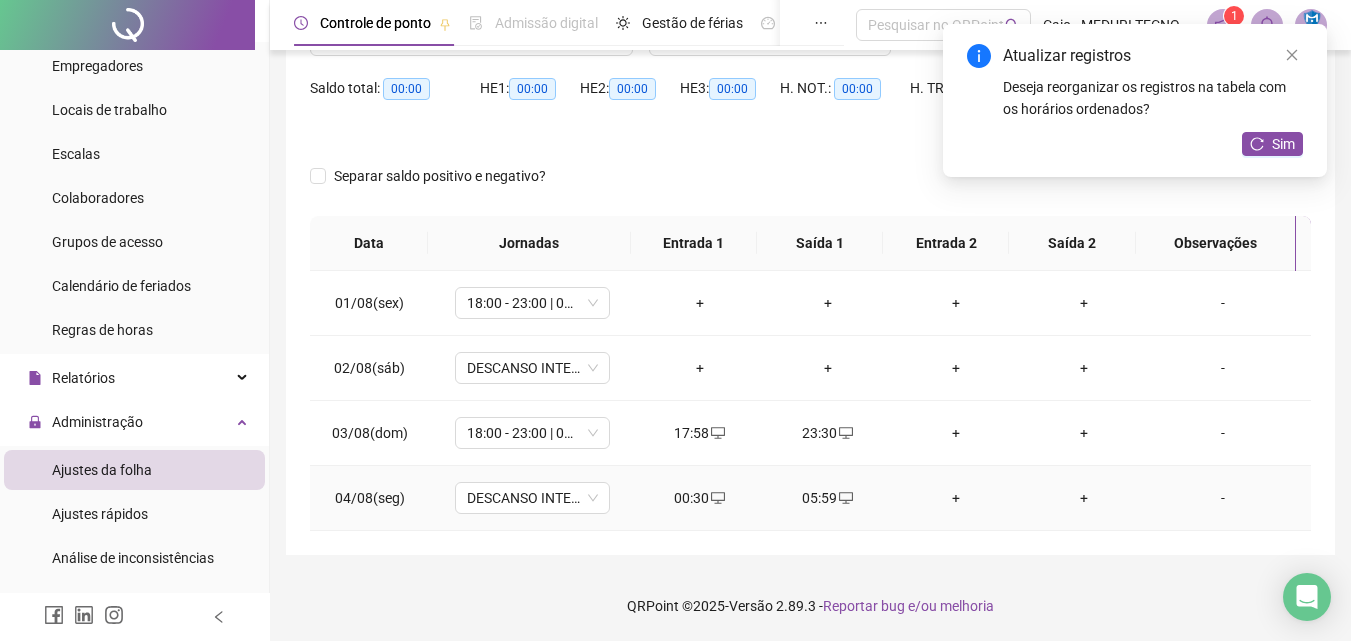 click on "00:30" at bounding box center (700, 498) 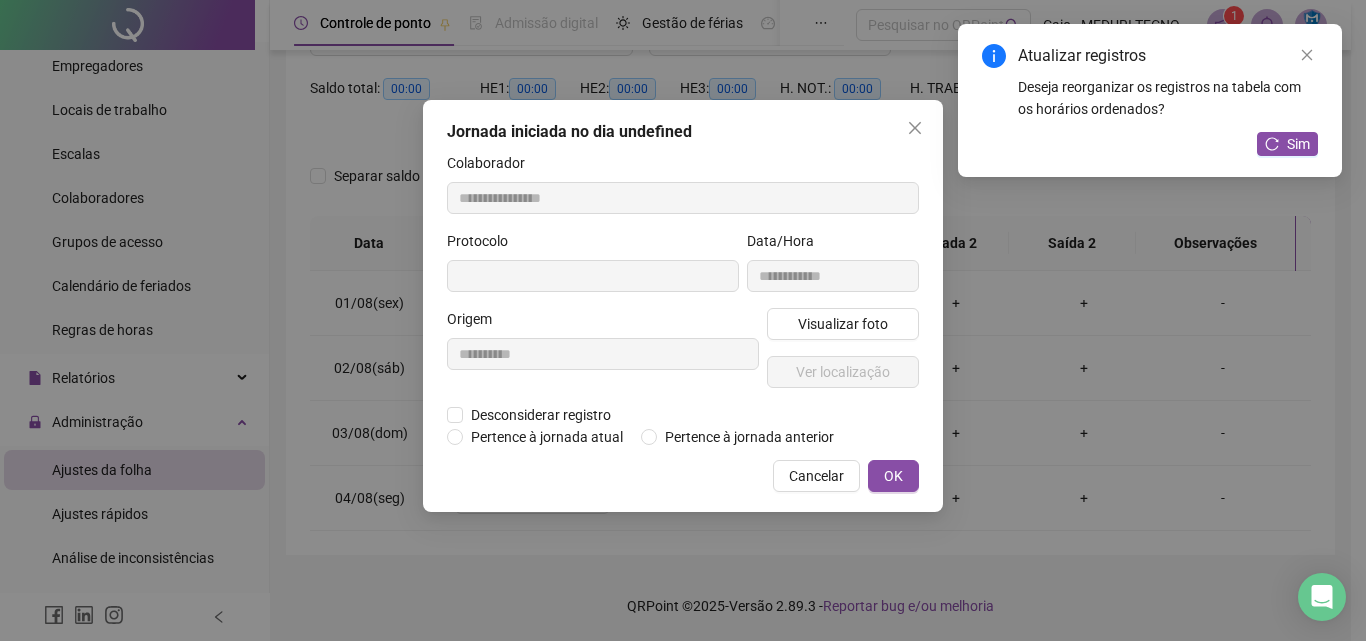 type on "**********" 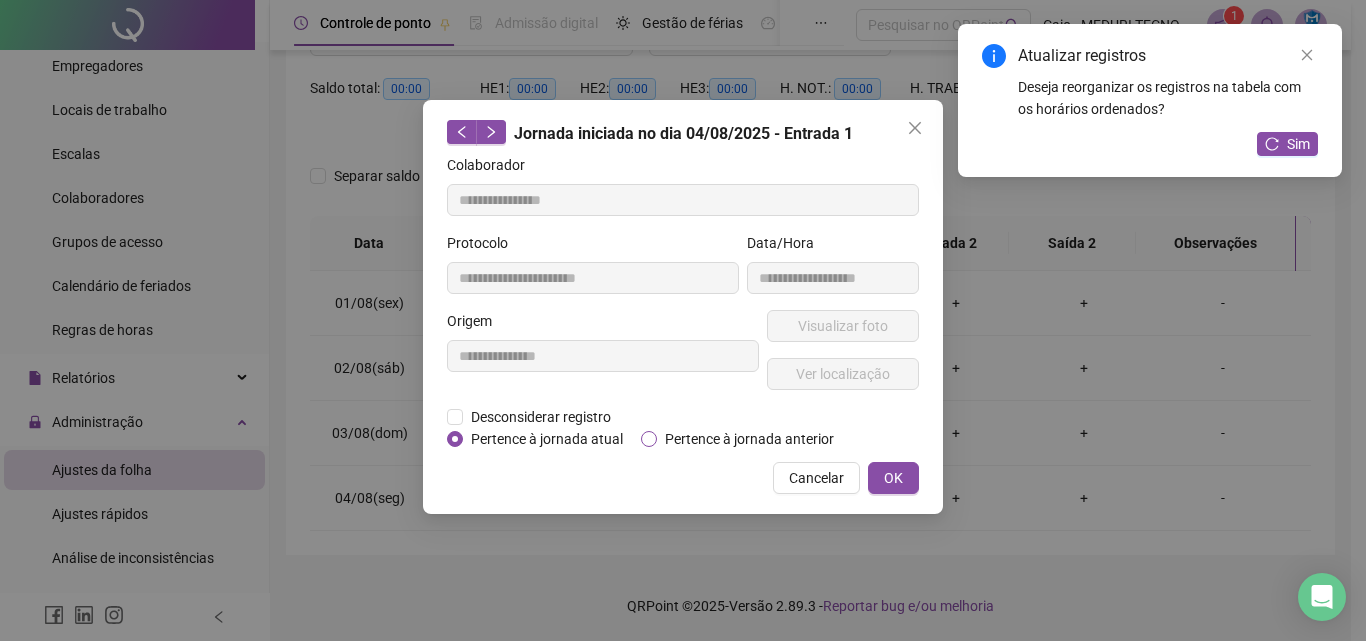 click on "Pertence à jornada anterior" at bounding box center [749, 439] 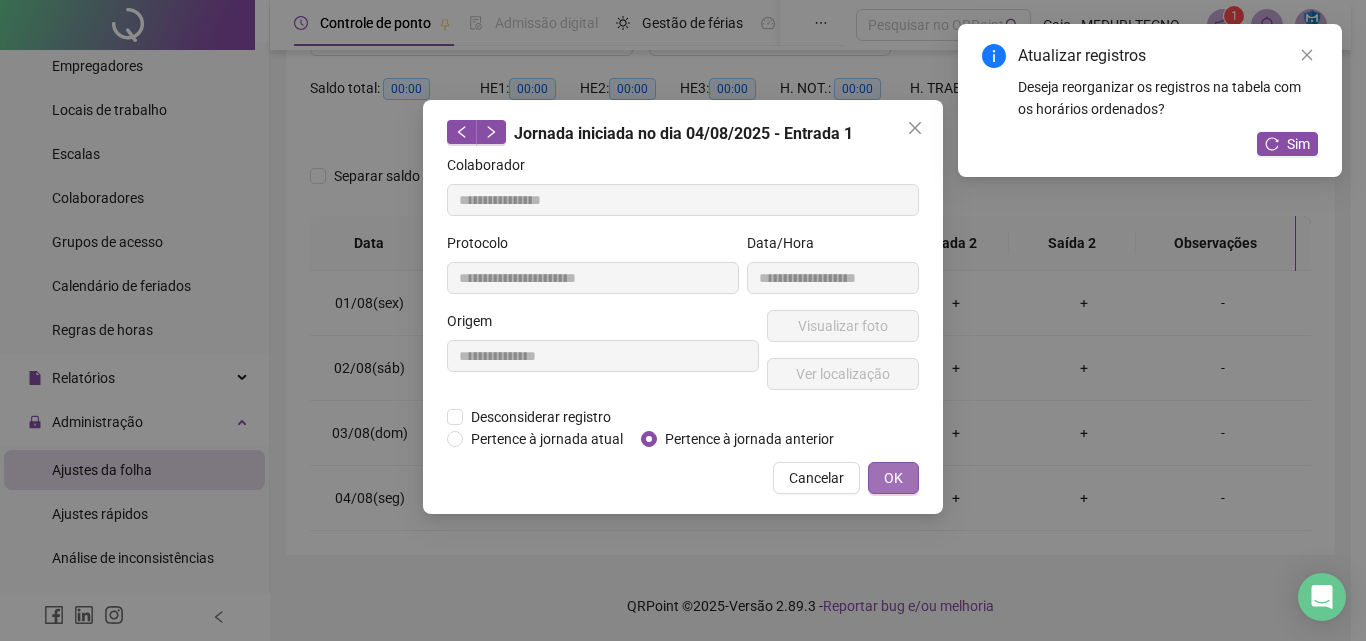 click on "OK" at bounding box center (893, 478) 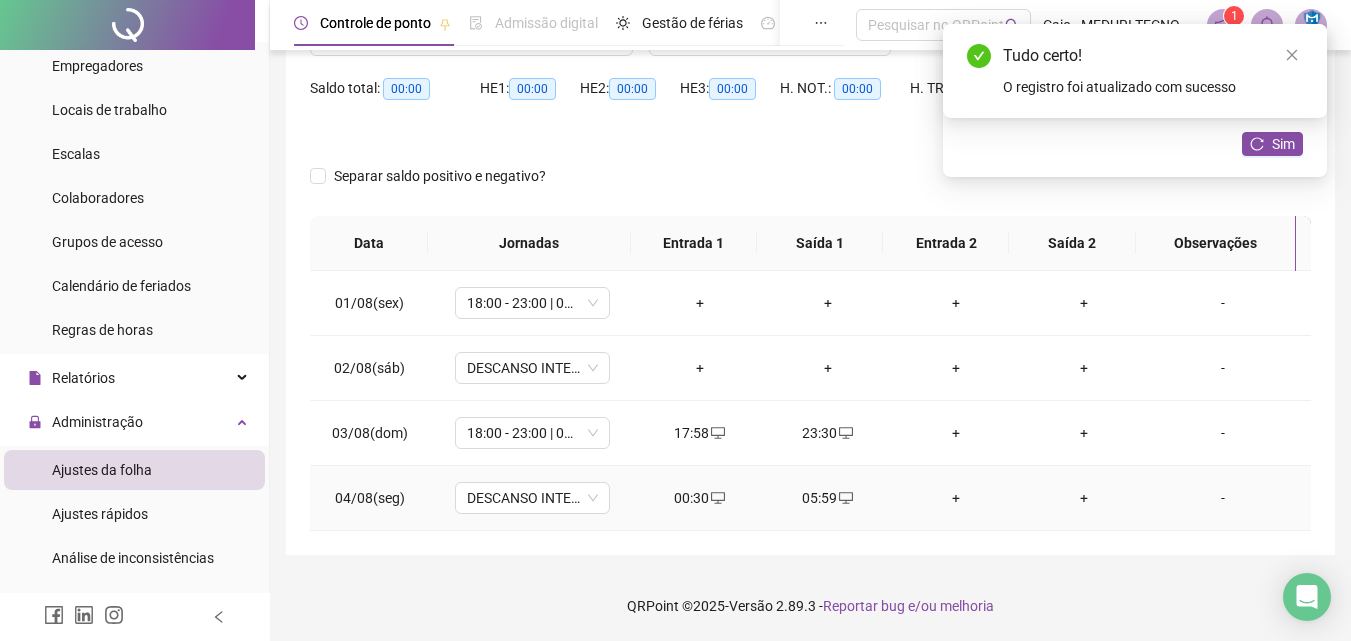 click at bounding box center (845, 498) 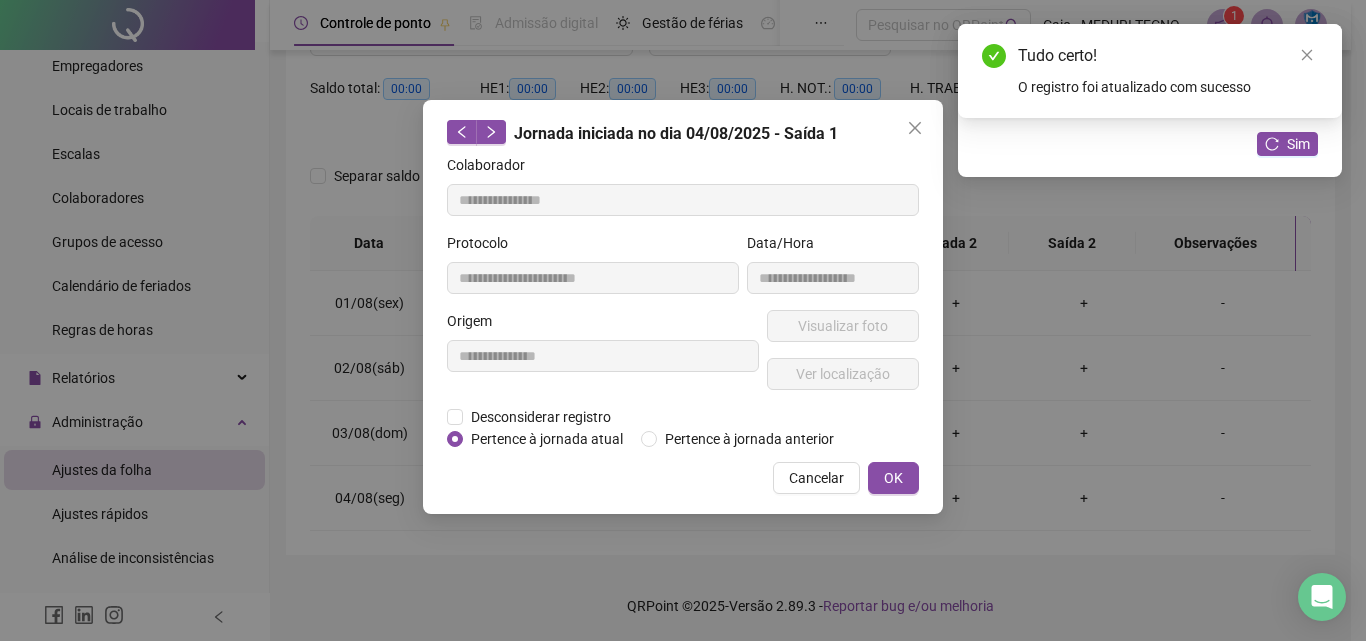 type on "**********" 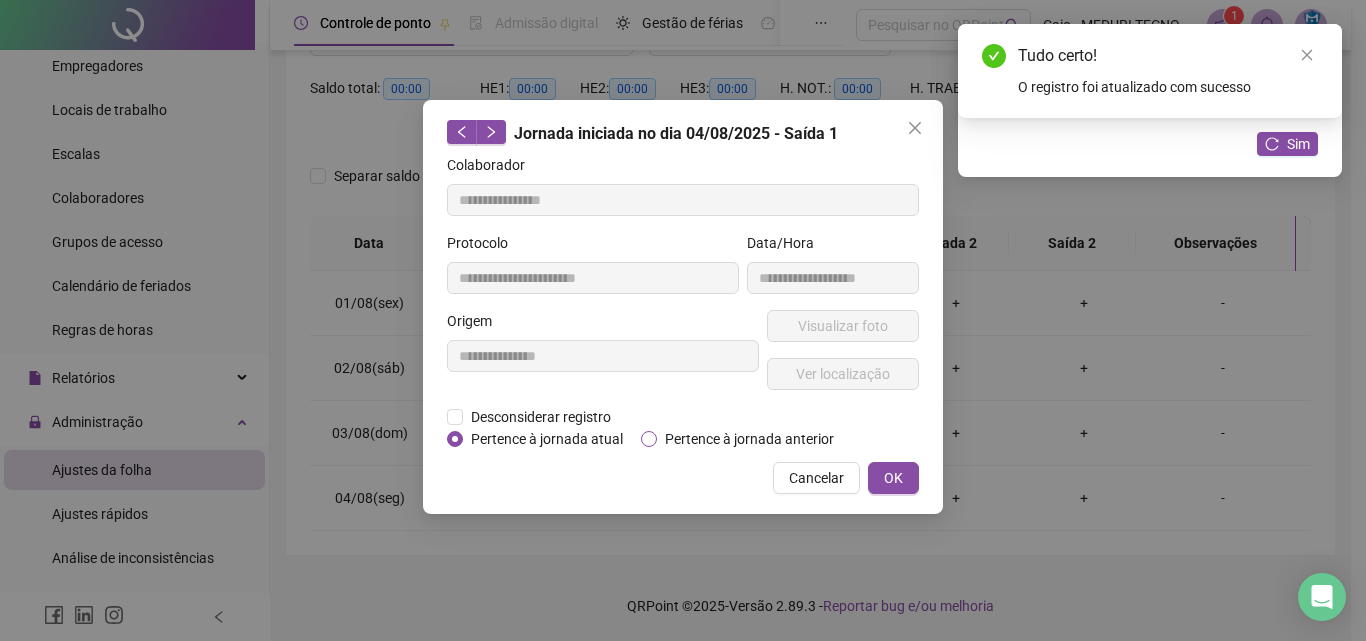 click on "Pertence à jornada anterior" at bounding box center [749, 439] 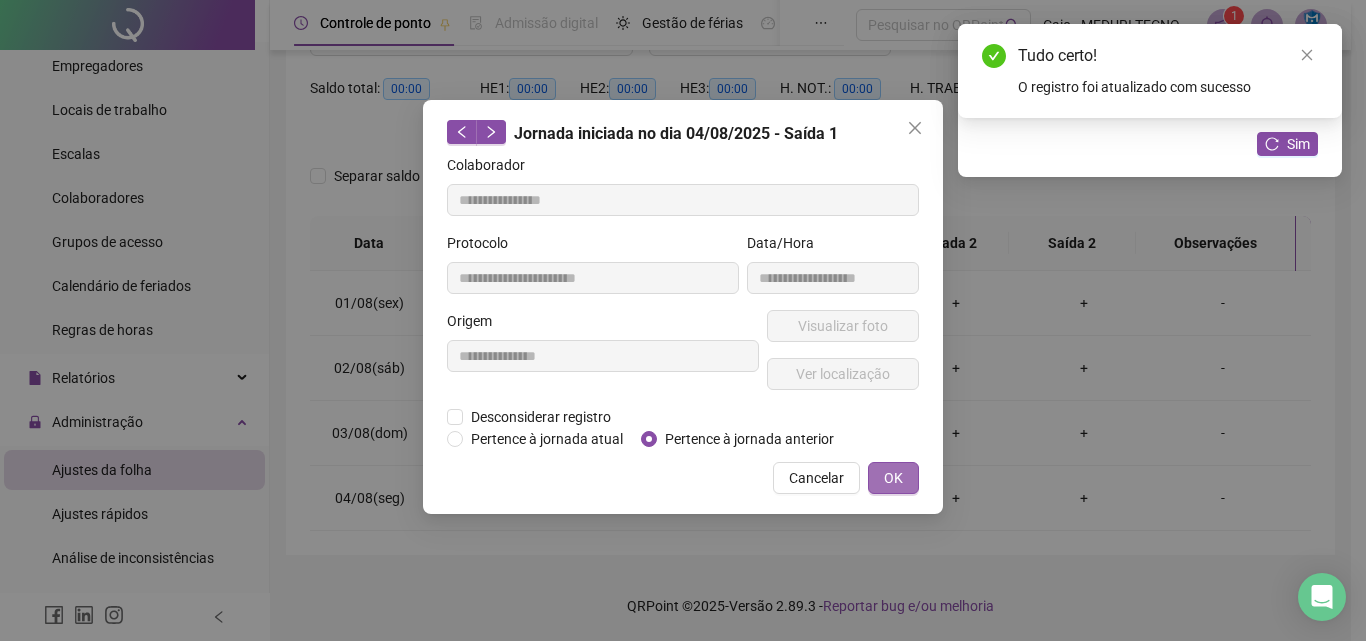 click on "OK" at bounding box center (893, 478) 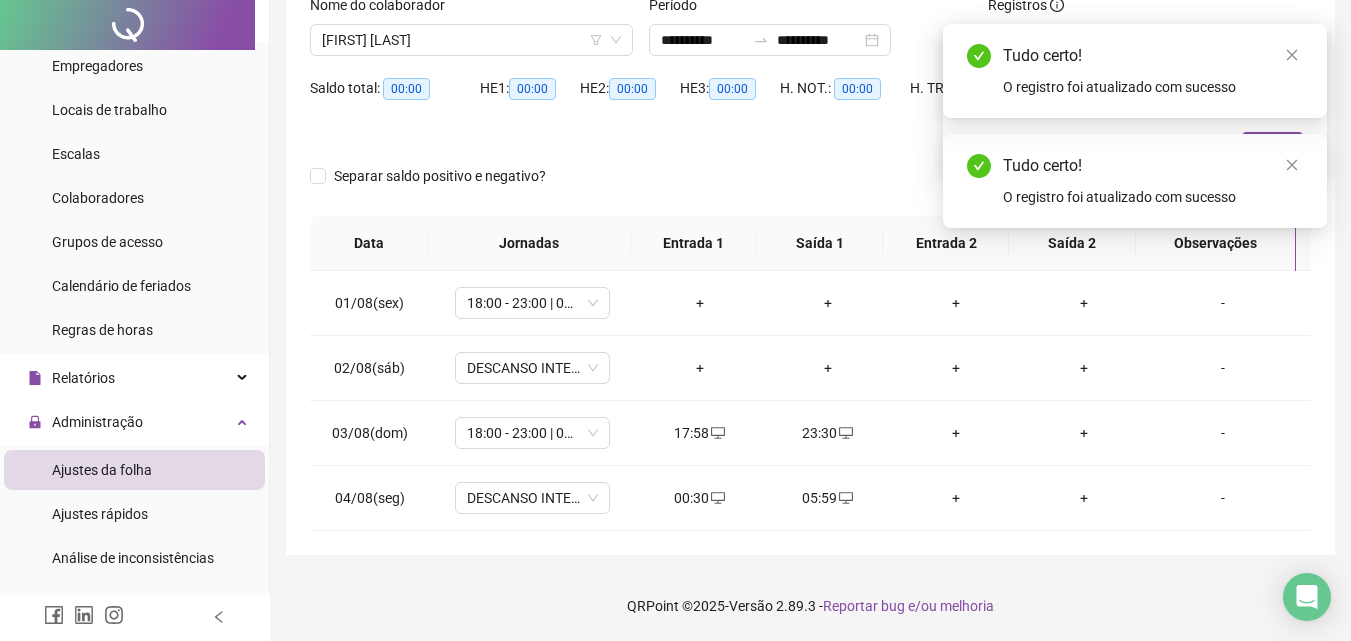 scroll, scrollTop: 0, scrollLeft: 0, axis: both 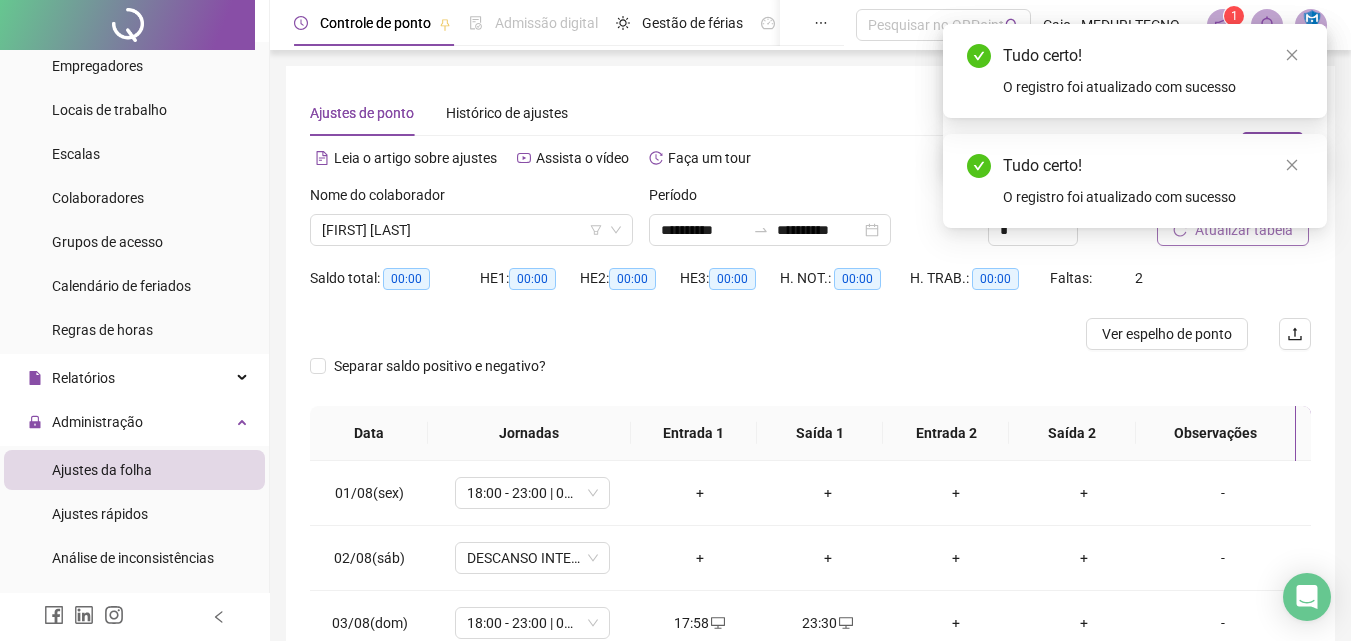 click on "Atualizar tabela" at bounding box center [1234, 223] 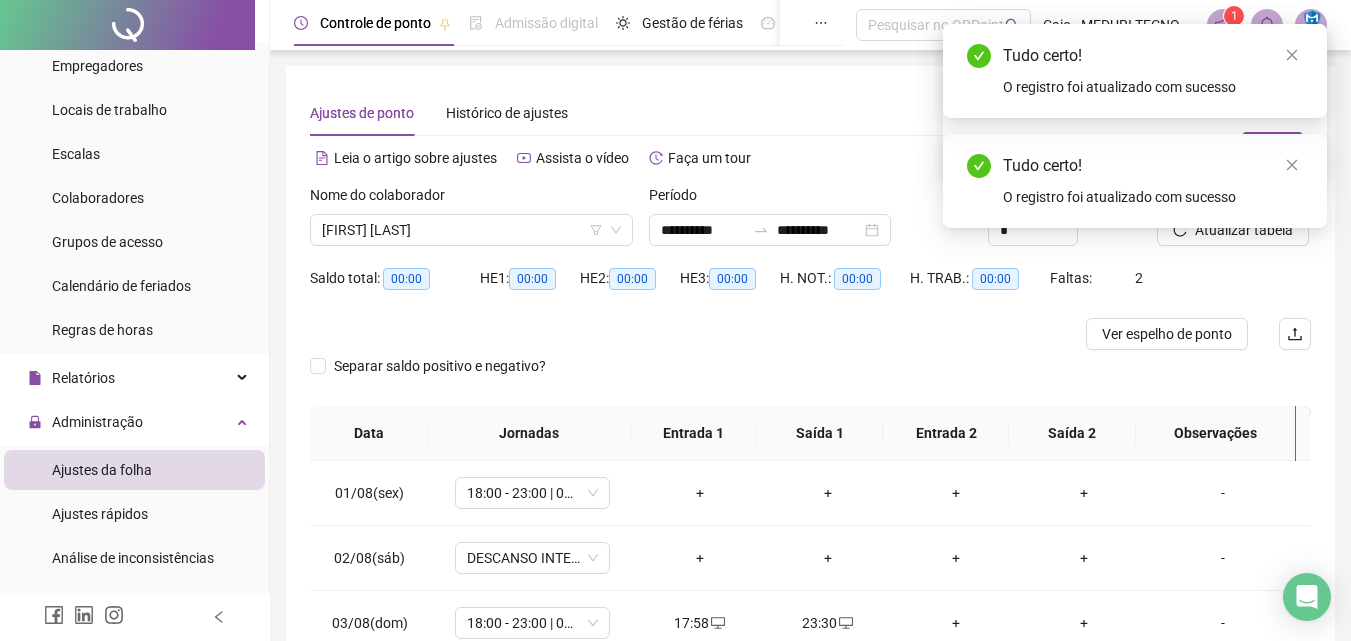 click on "Tudo certo! O registro foi atualizado com sucesso" at bounding box center (1135, 181) 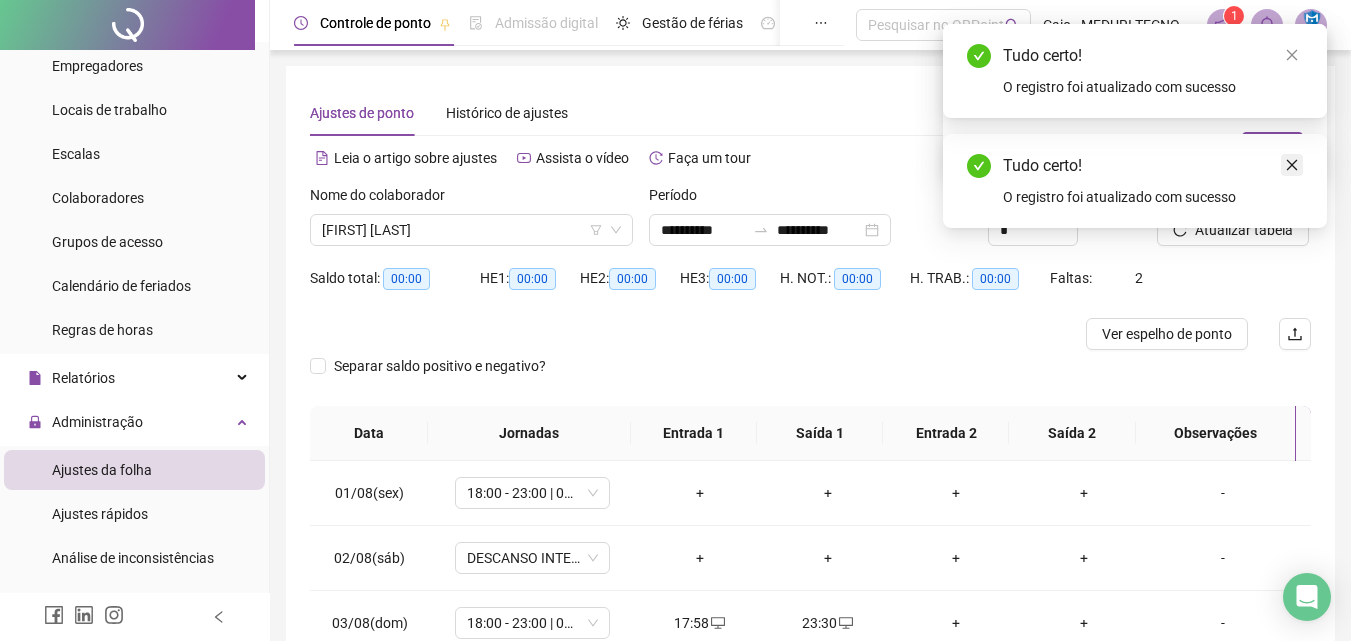 click at bounding box center (1292, 165) 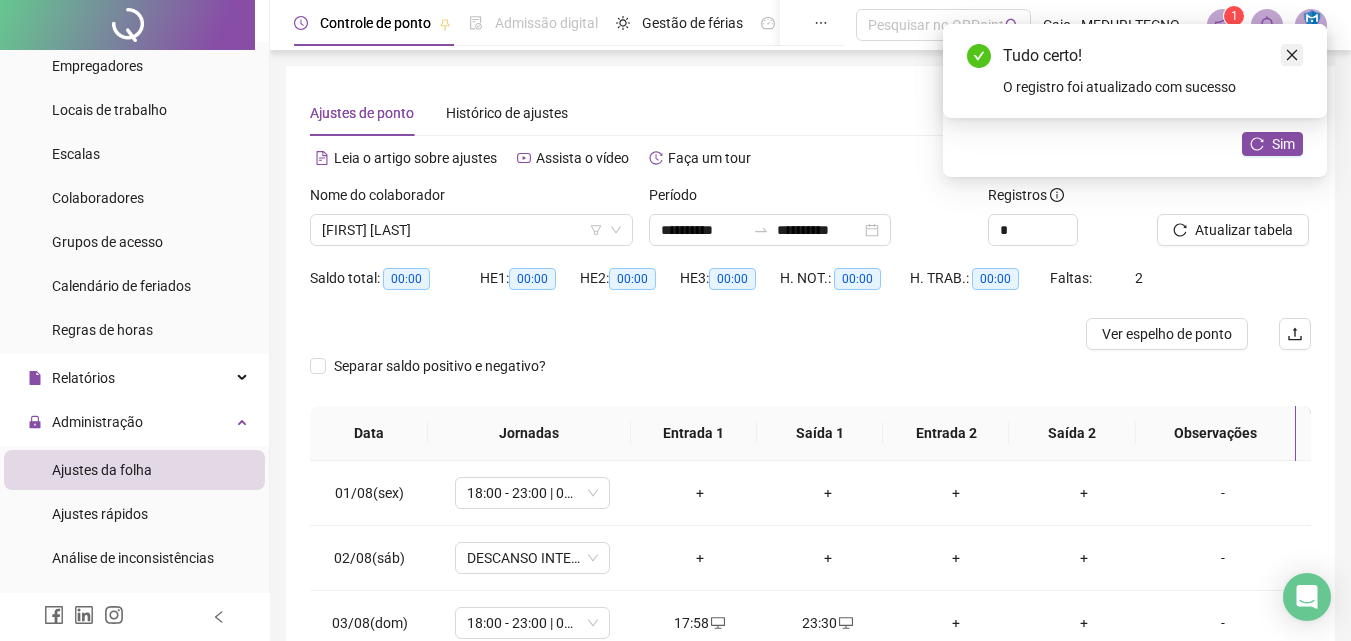 click at bounding box center (1292, 55) 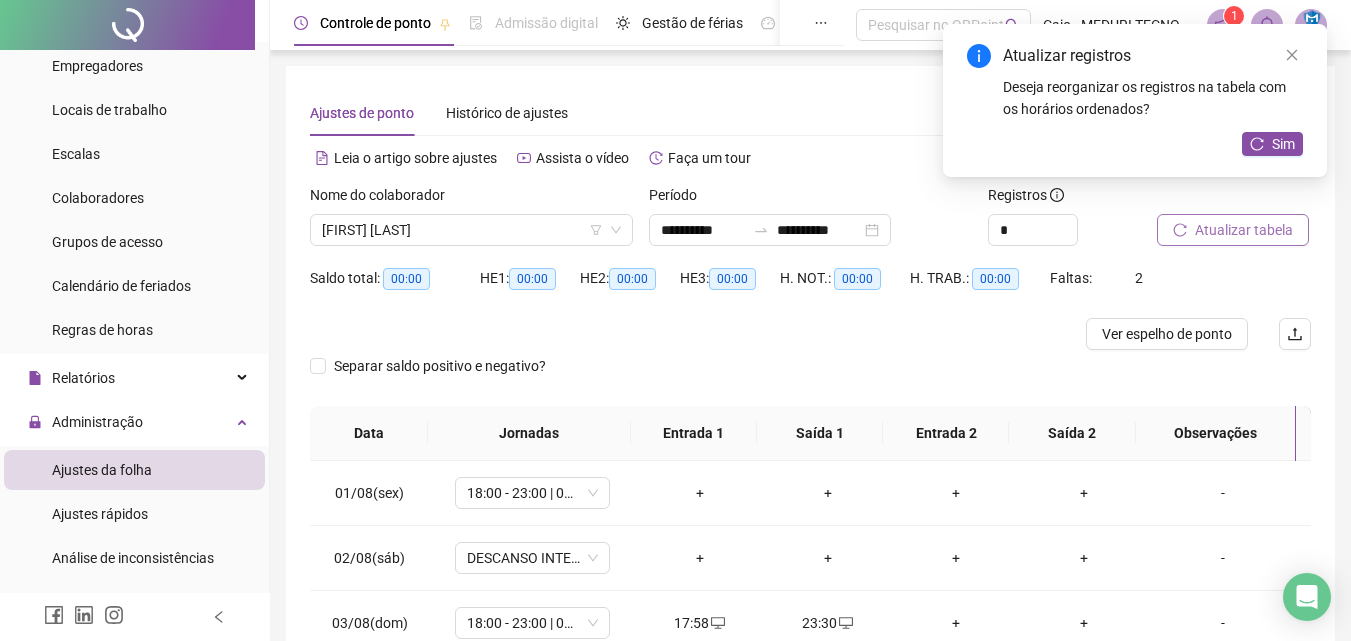 click on "Atualizar tabela" at bounding box center [1244, 230] 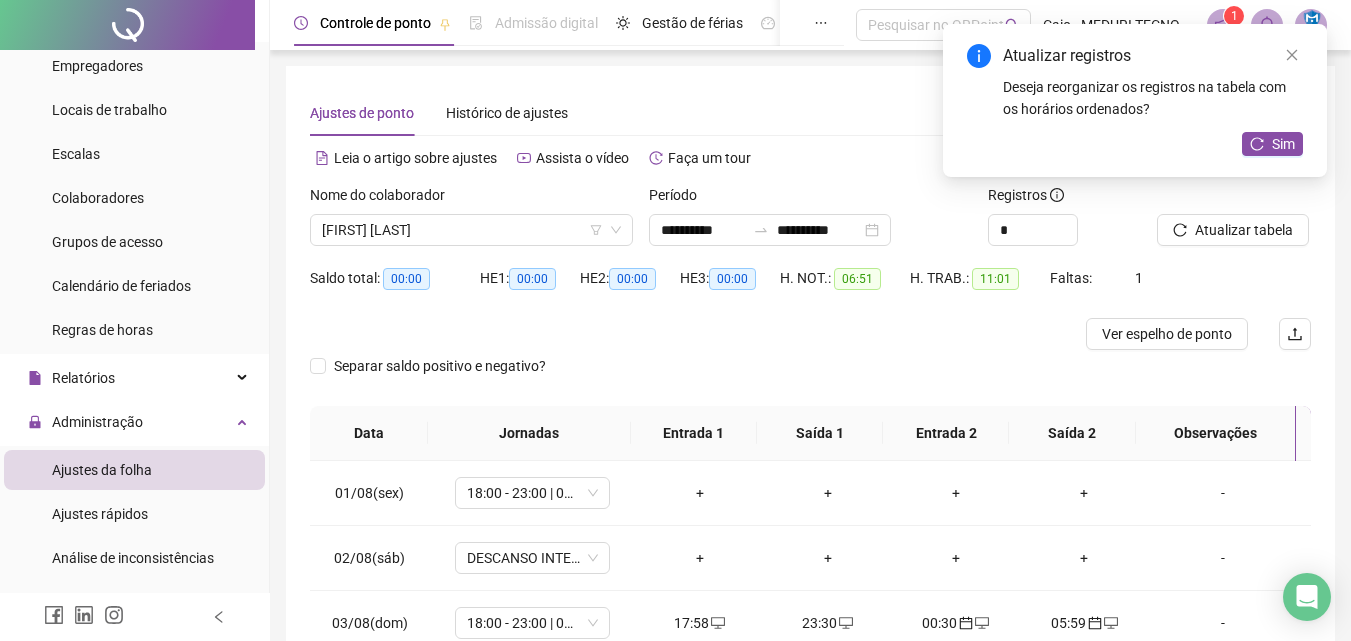 click on "Atualizar registros Deseja reorganizar os registros na tabela com os horários ordenados? Sim" at bounding box center [1135, 100] 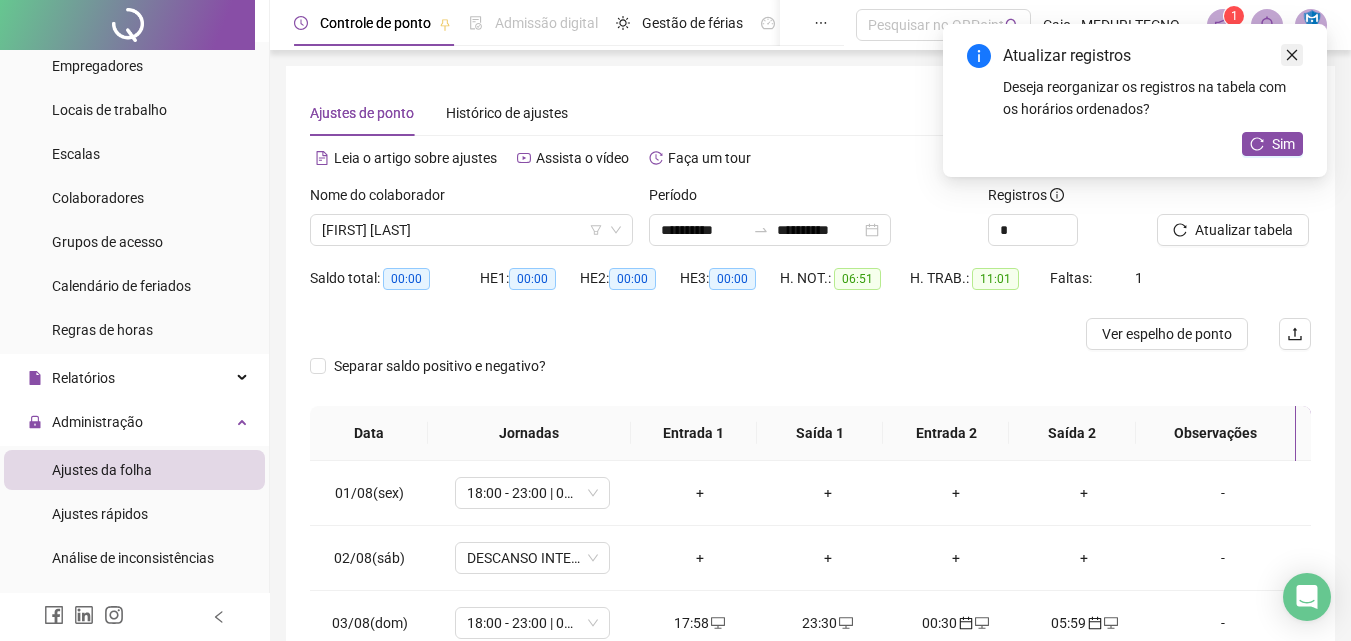 click 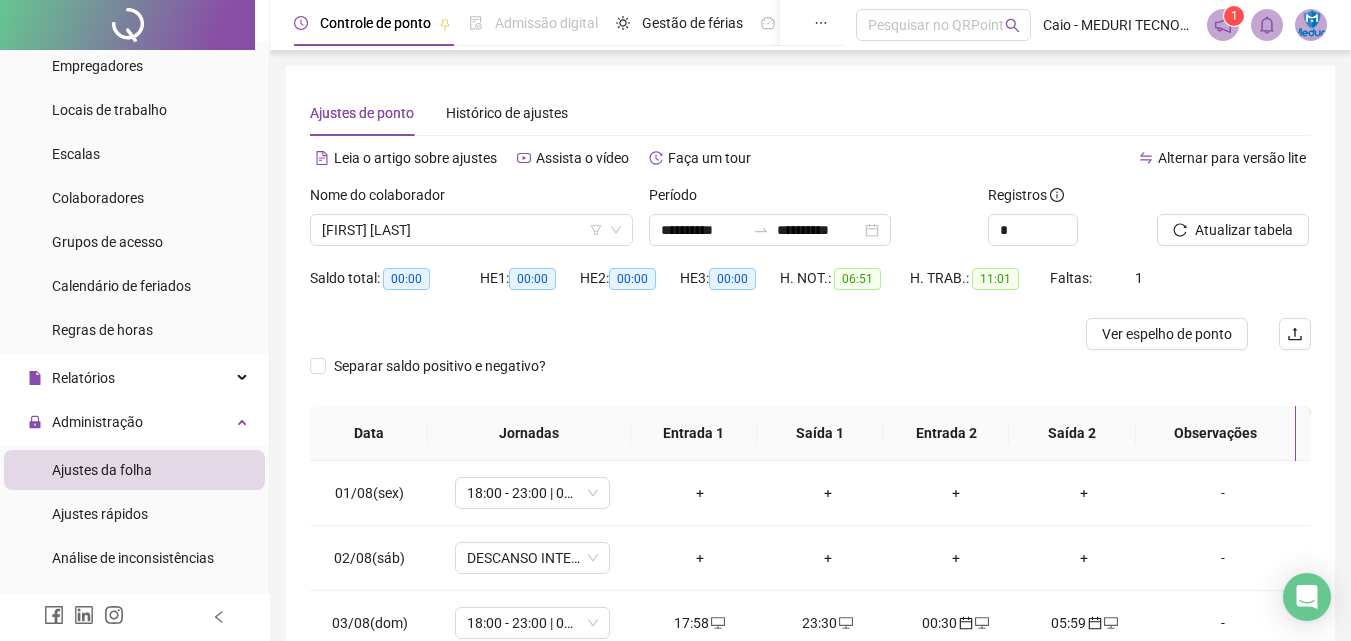 scroll, scrollTop: 190, scrollLeft: 0, axis: vertical 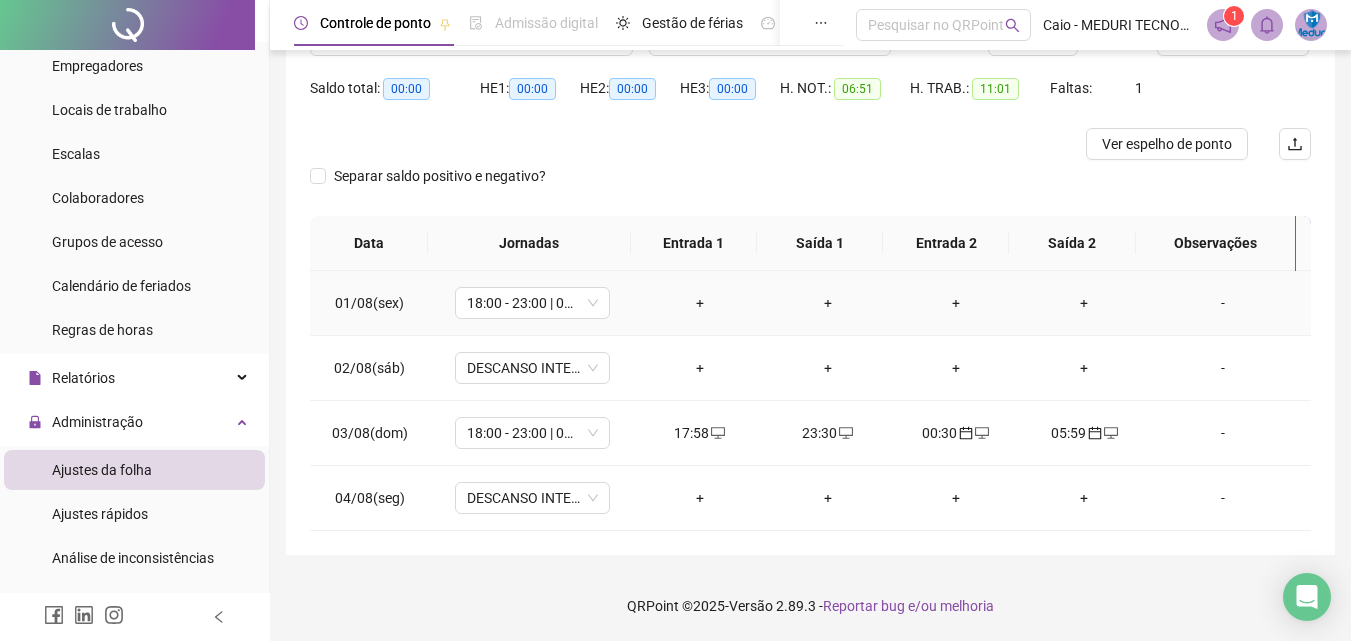 click on "+" at bounding box center (700, 303) 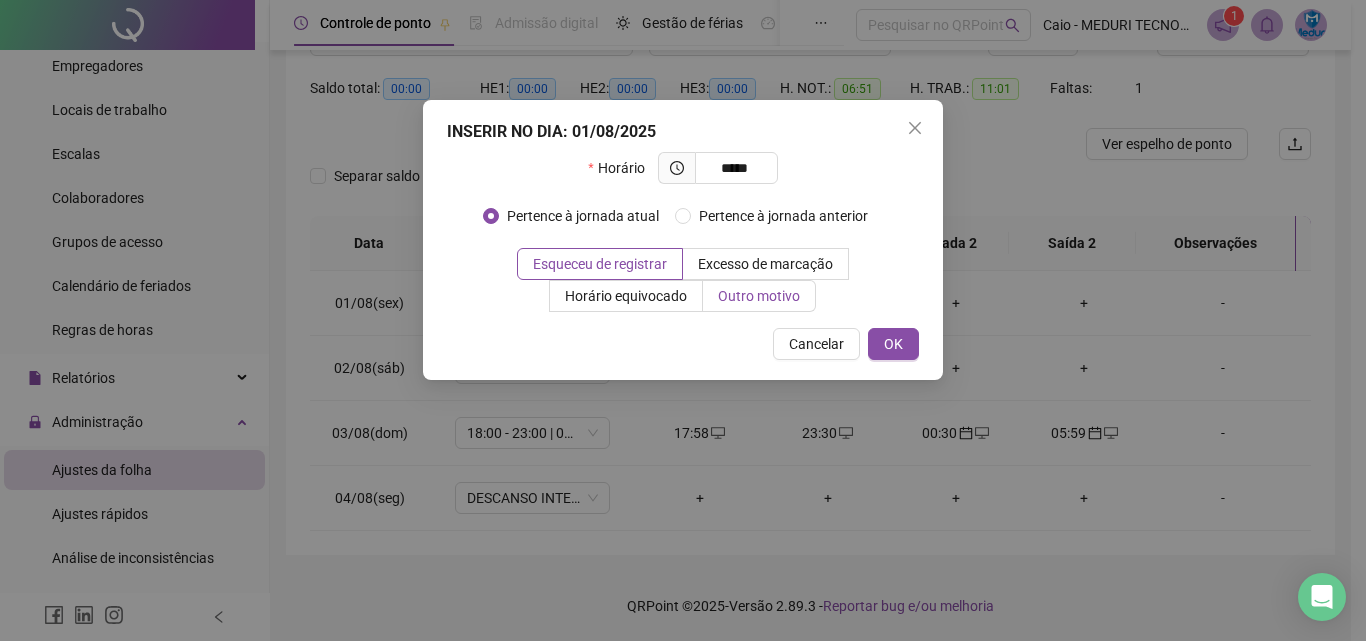 type on "*****" 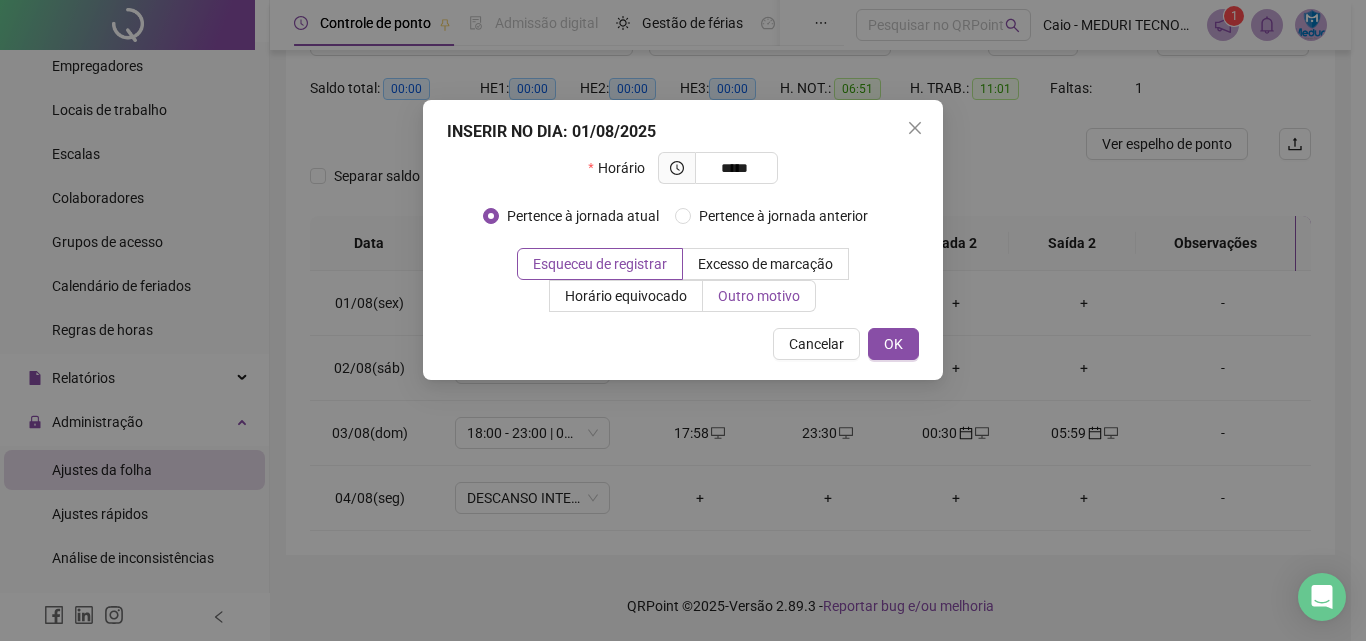 click on "Outro motivo" at bounding box center [759, 296] 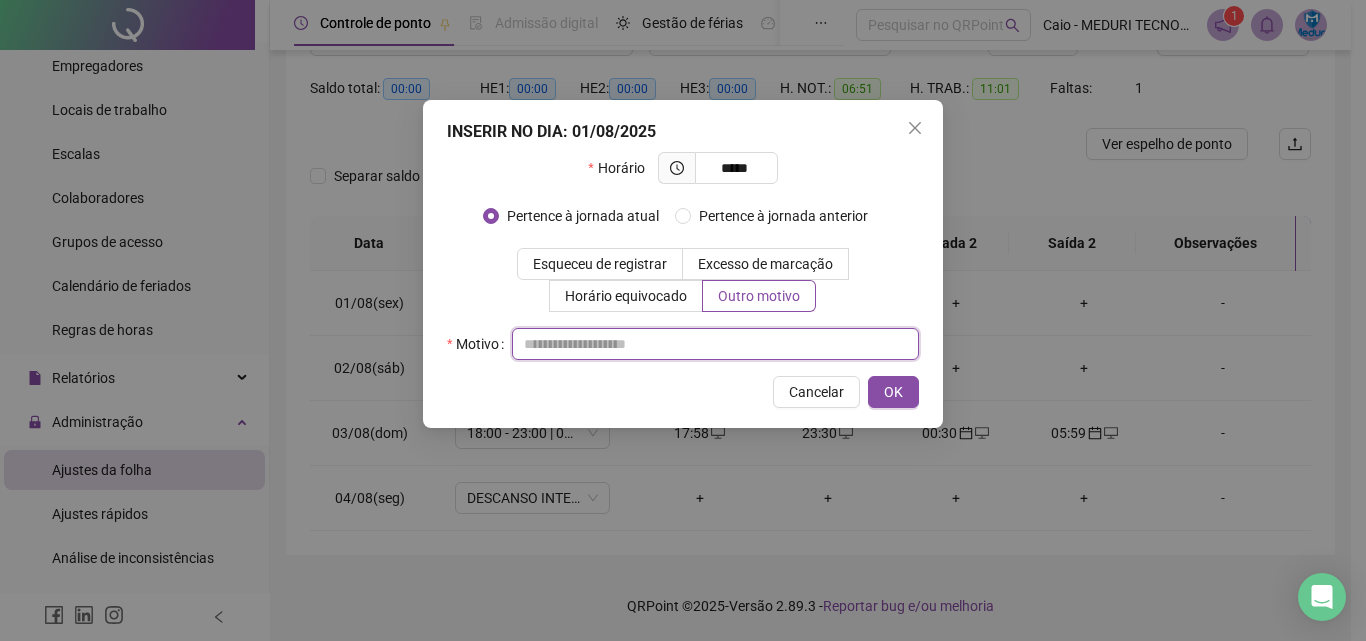 click at bounding box center (715, 344) 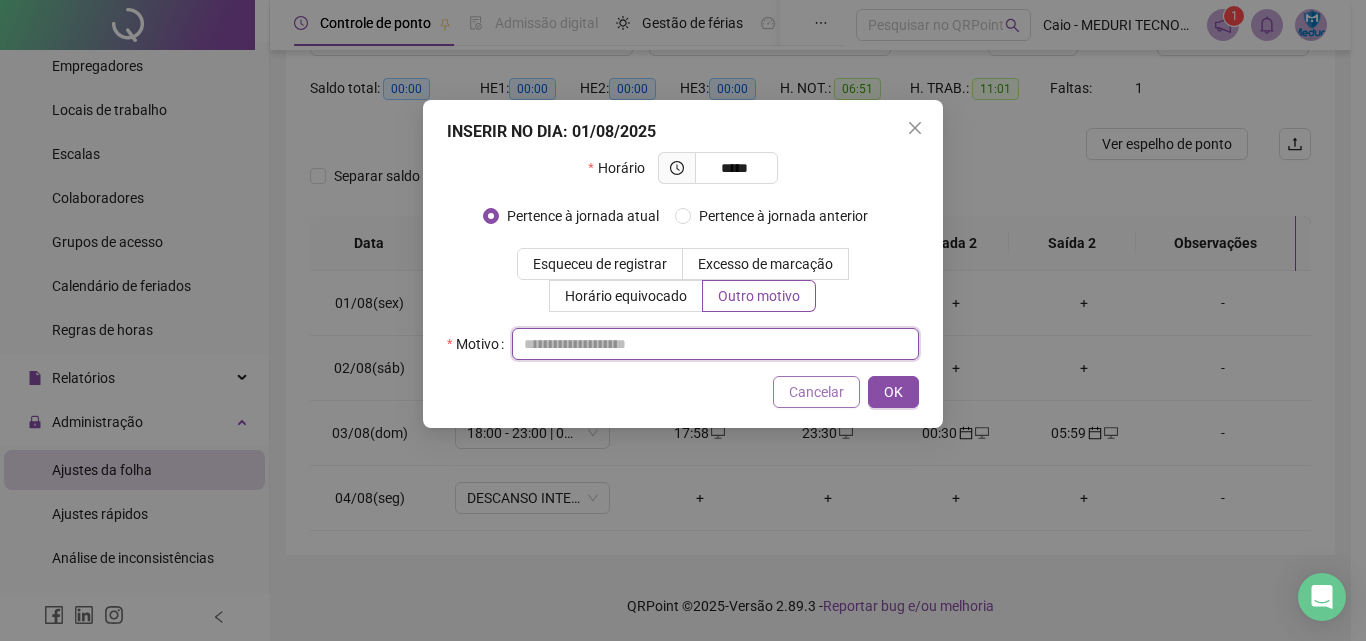 paste on "**********" 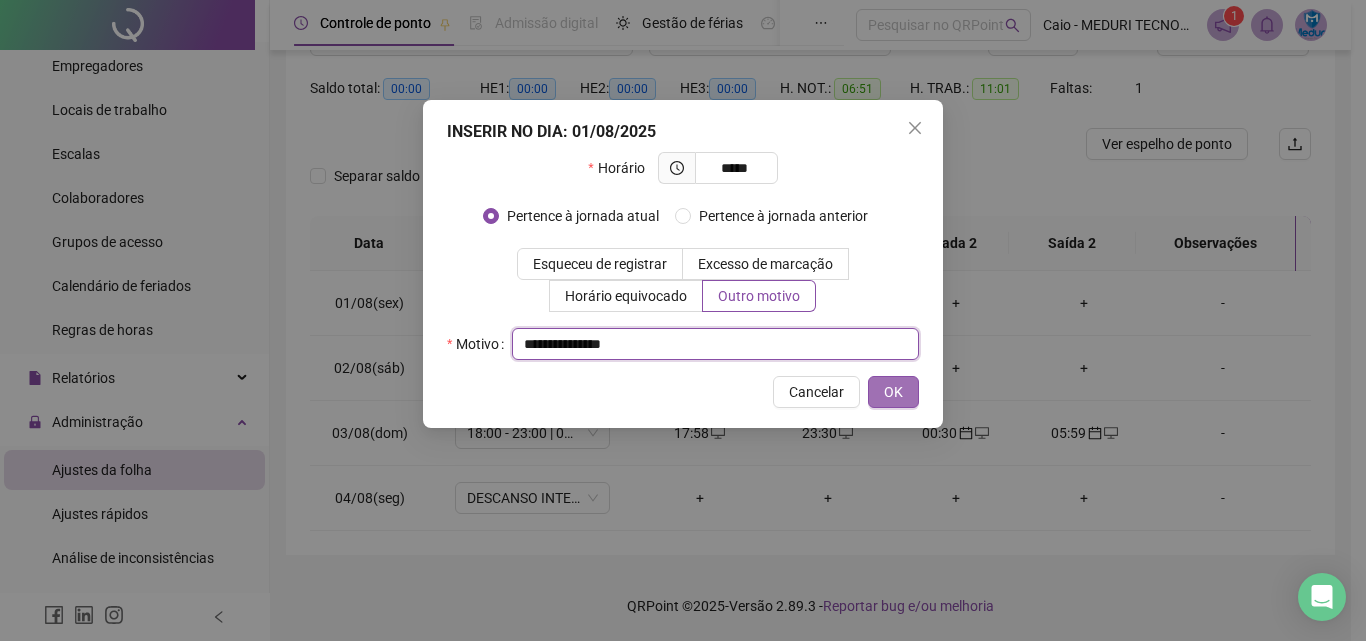 type on "**********" 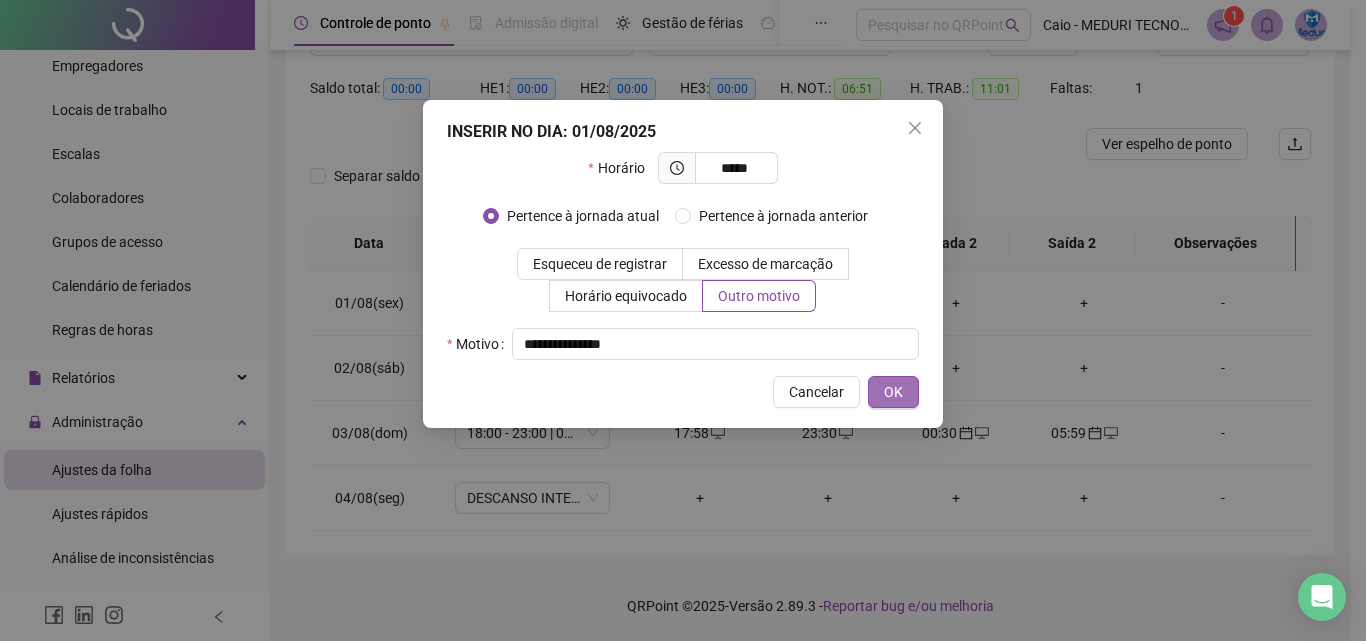 click on "OK" at bounding box center (893, 392) 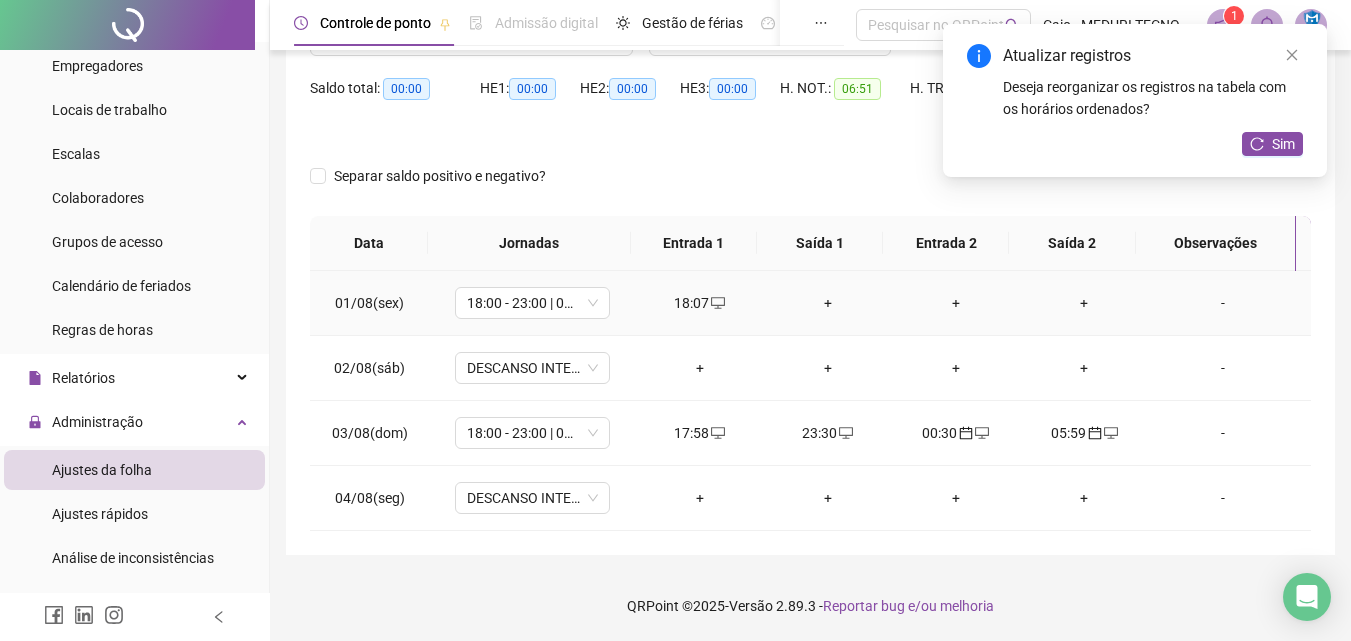 click on "+" at bounding box center (828, 303) 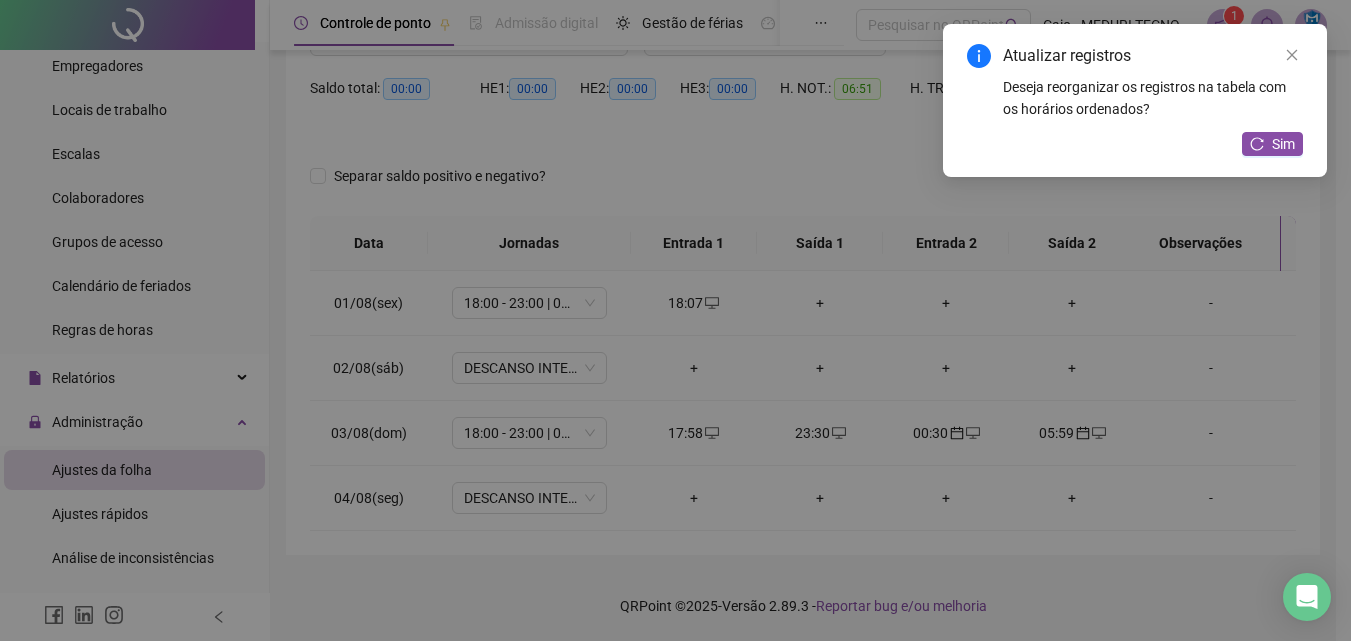 click on "**********" at bounding box center [668, 130] 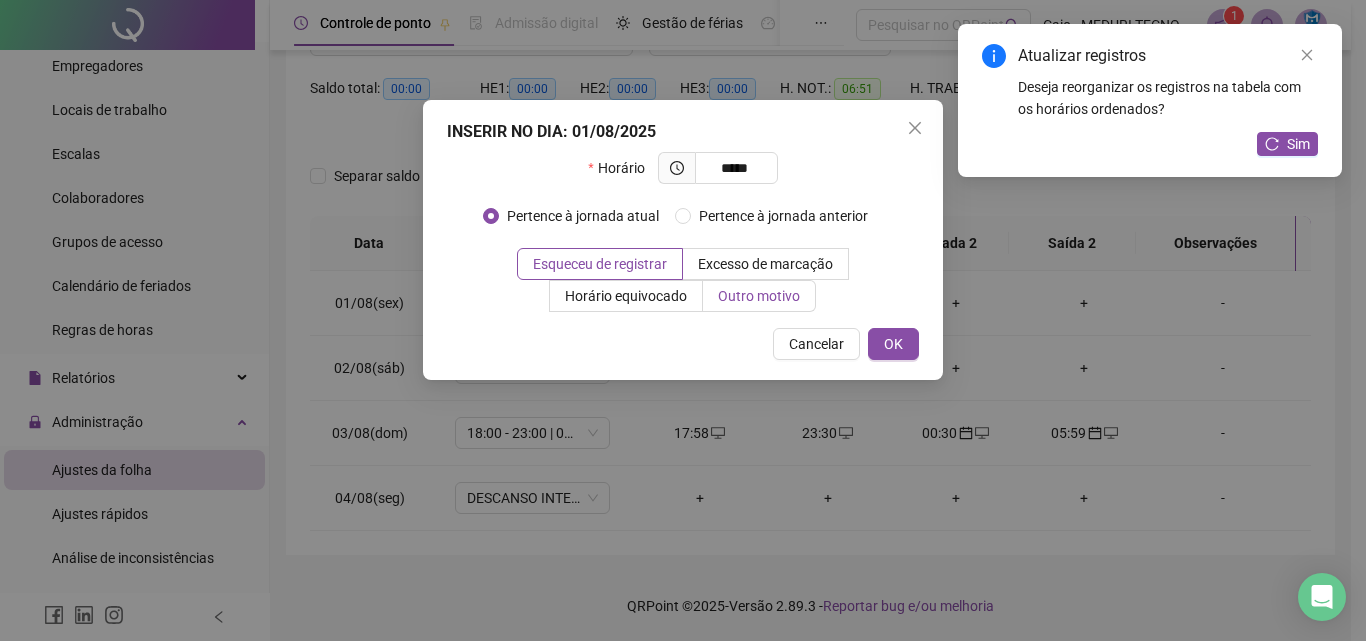 type on "*****" 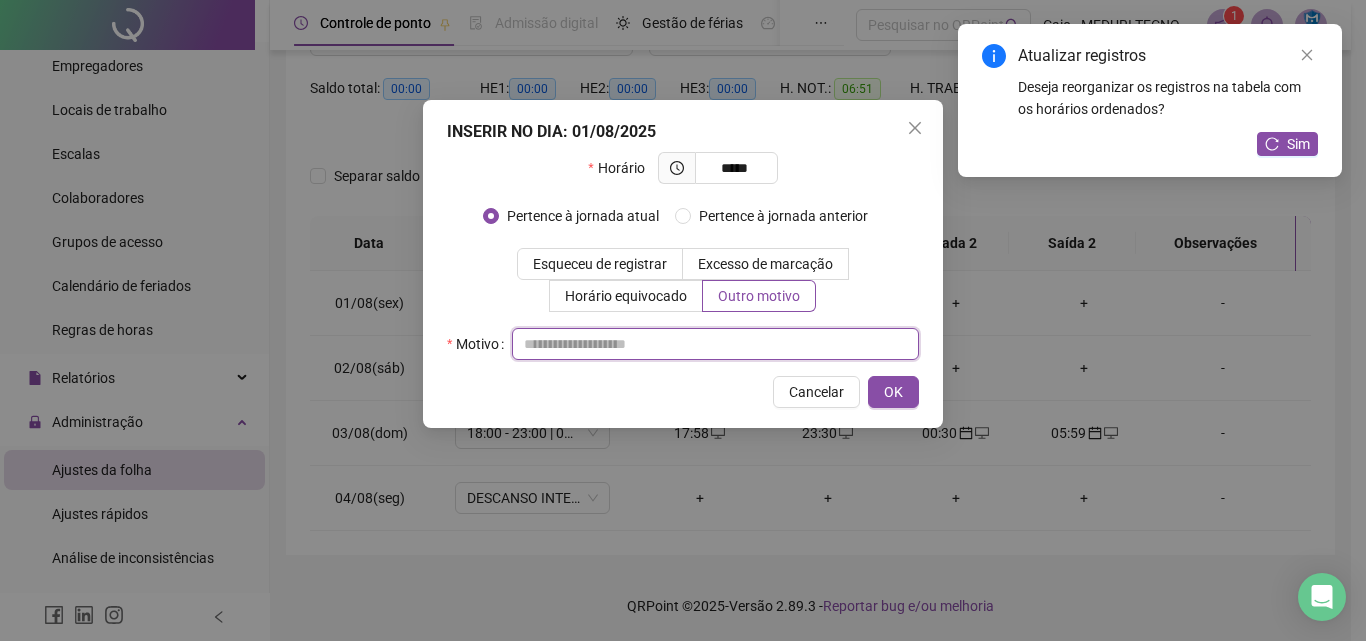 click at bounding box center [715, 344] 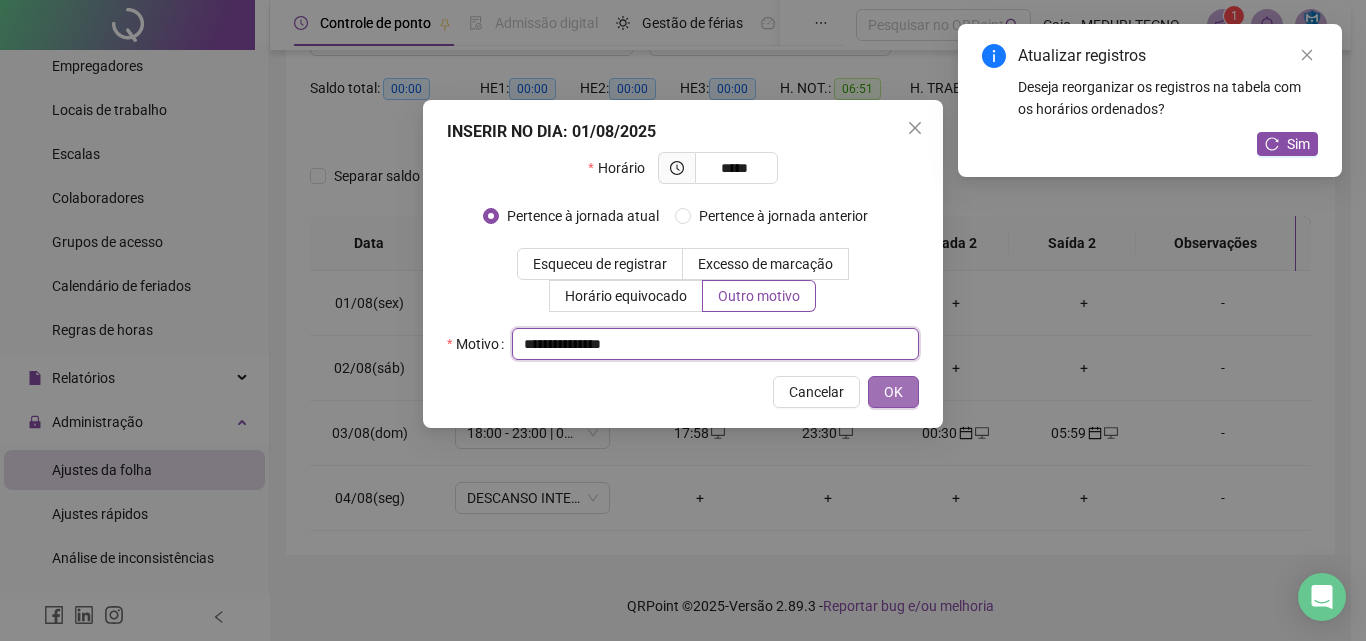 type on "**********" 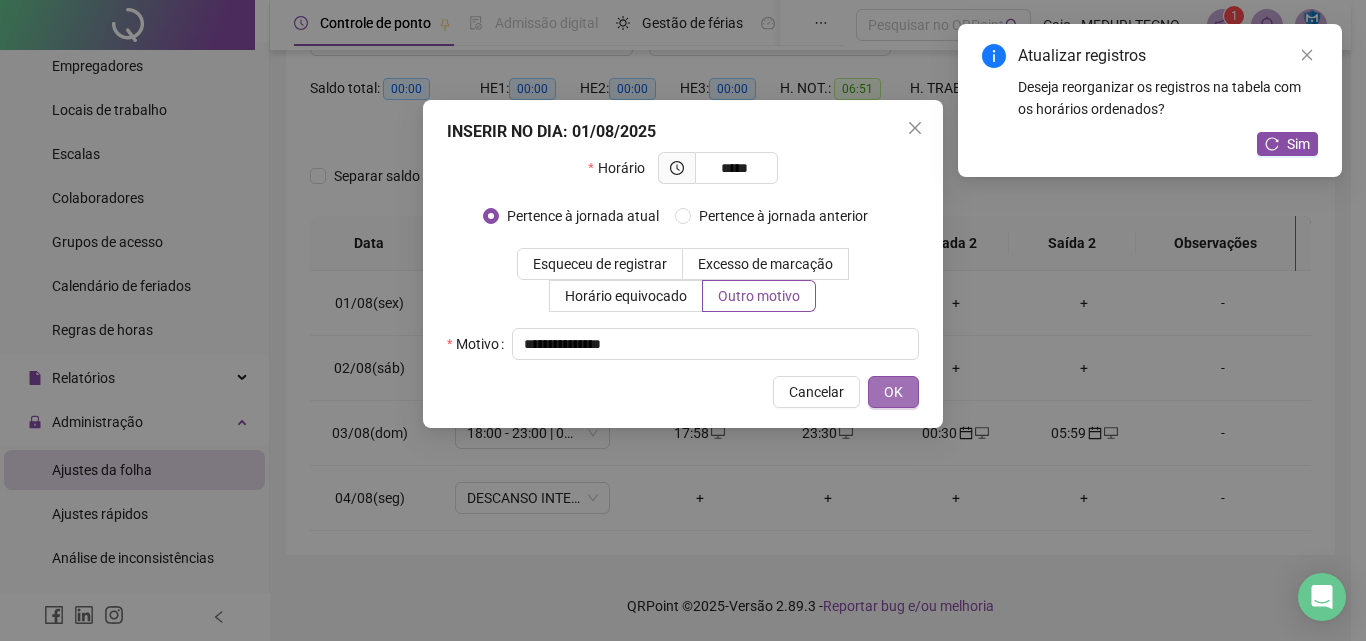 click on "OK" at bounding box center [893, 392] 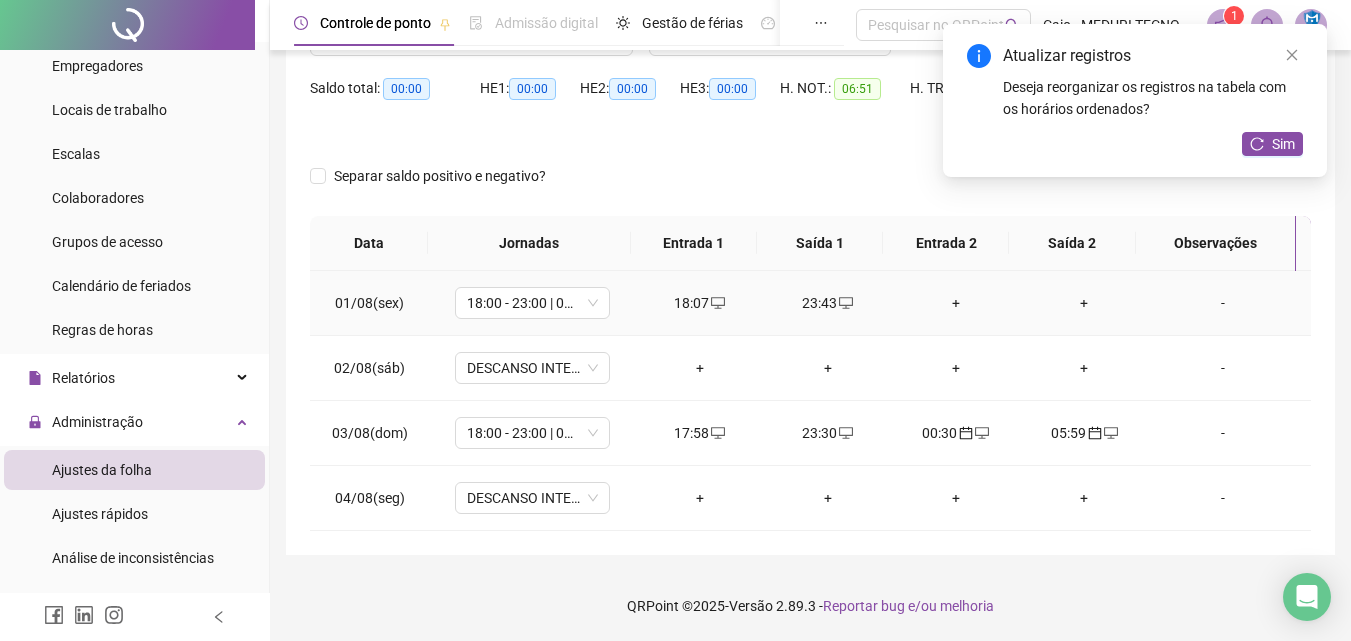 click on "+" at bounding box center [956, 303] 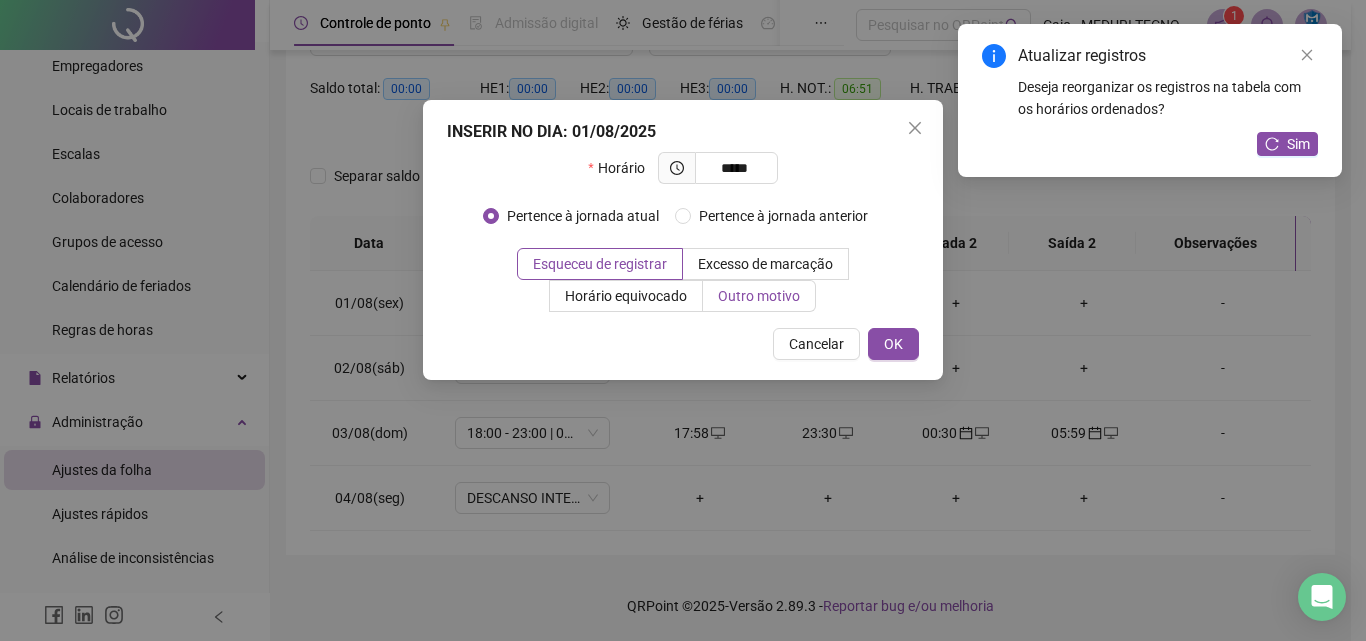 type on "*****" 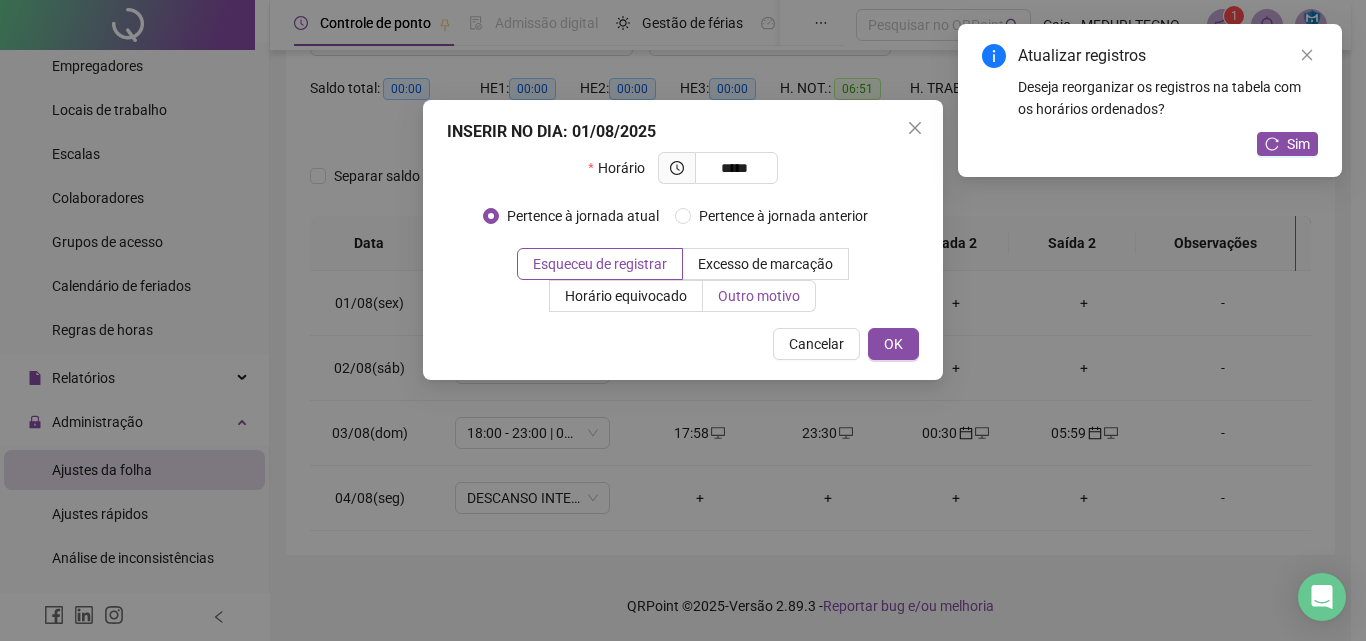 click on "Outro motivo" at bounding box center [759, 296] 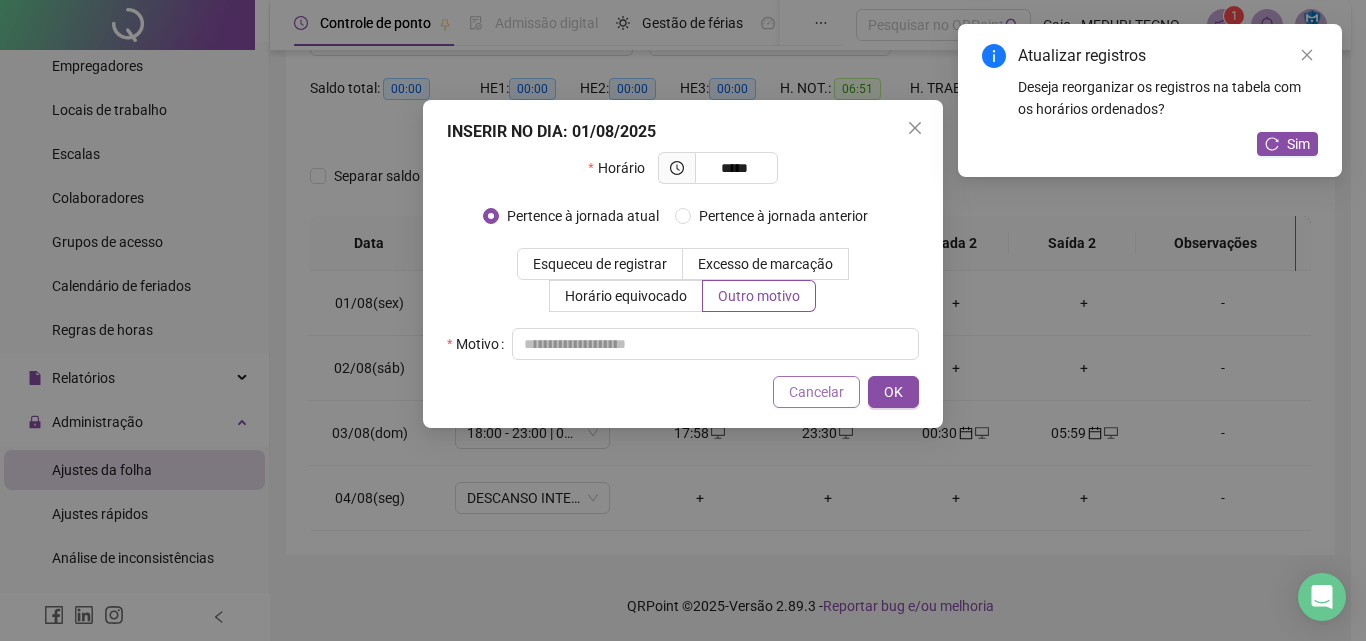 click on "Cancelar" at bounding box center (816, 392) 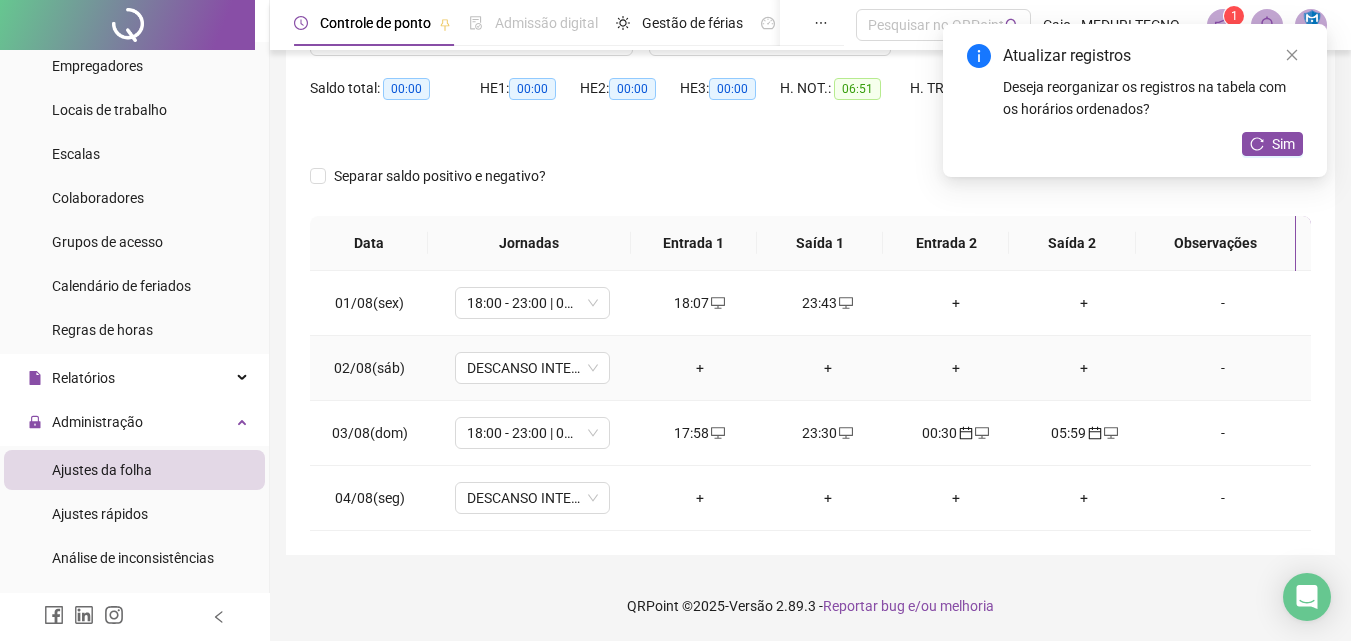 click on "+" at bounding box center [700, 368] 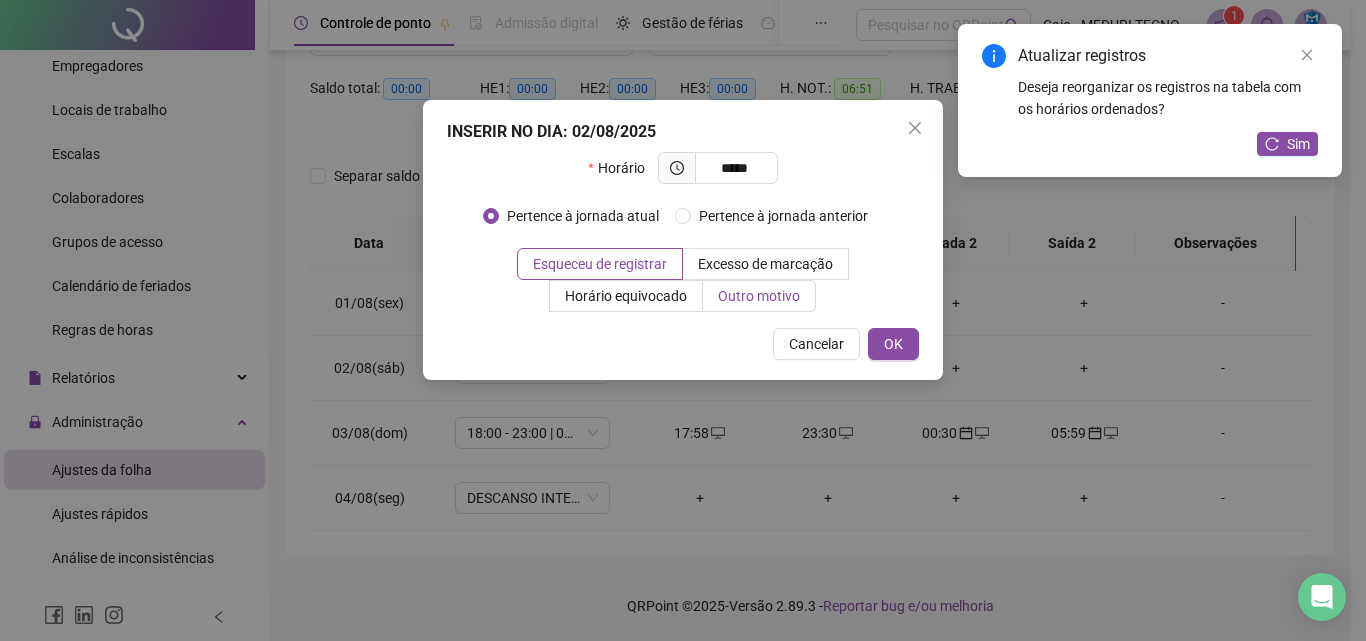 type on "*****" 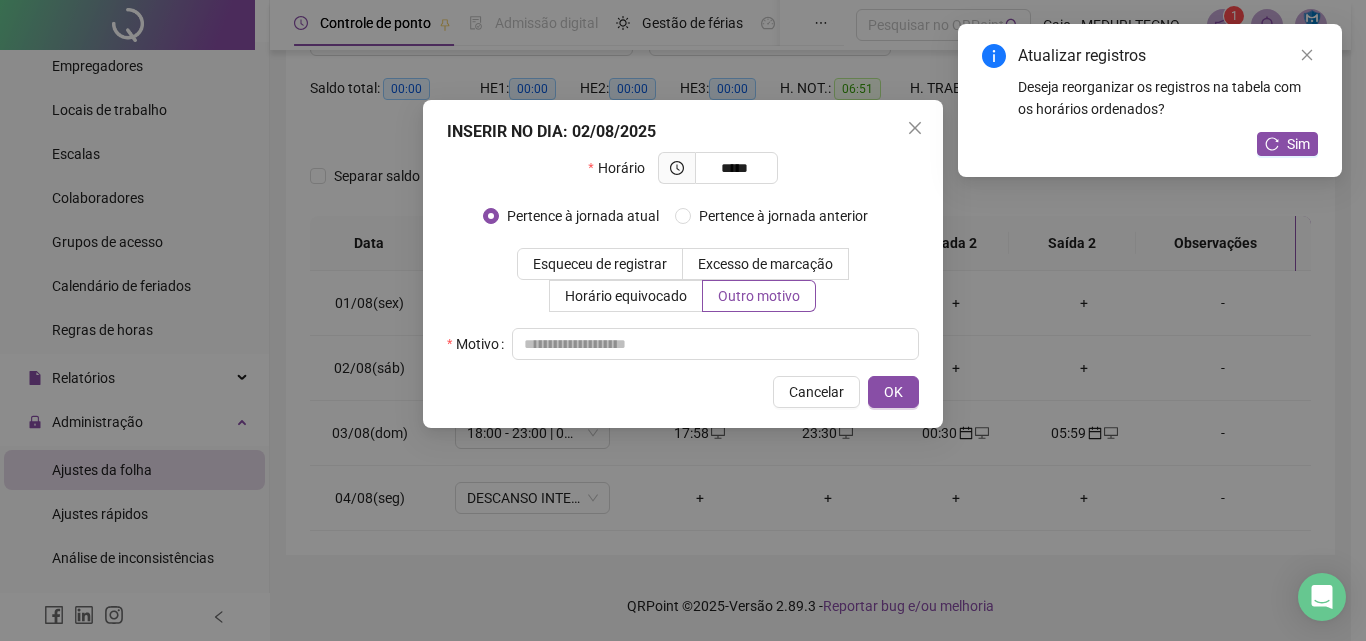 click on "Horário ***** Pertence à jornada atual Pertence à jornada anterior Esqueceu de registrar Excesso de marcação Horário equivocado Outro motivo Motivo" at bounding box center (683, 256) 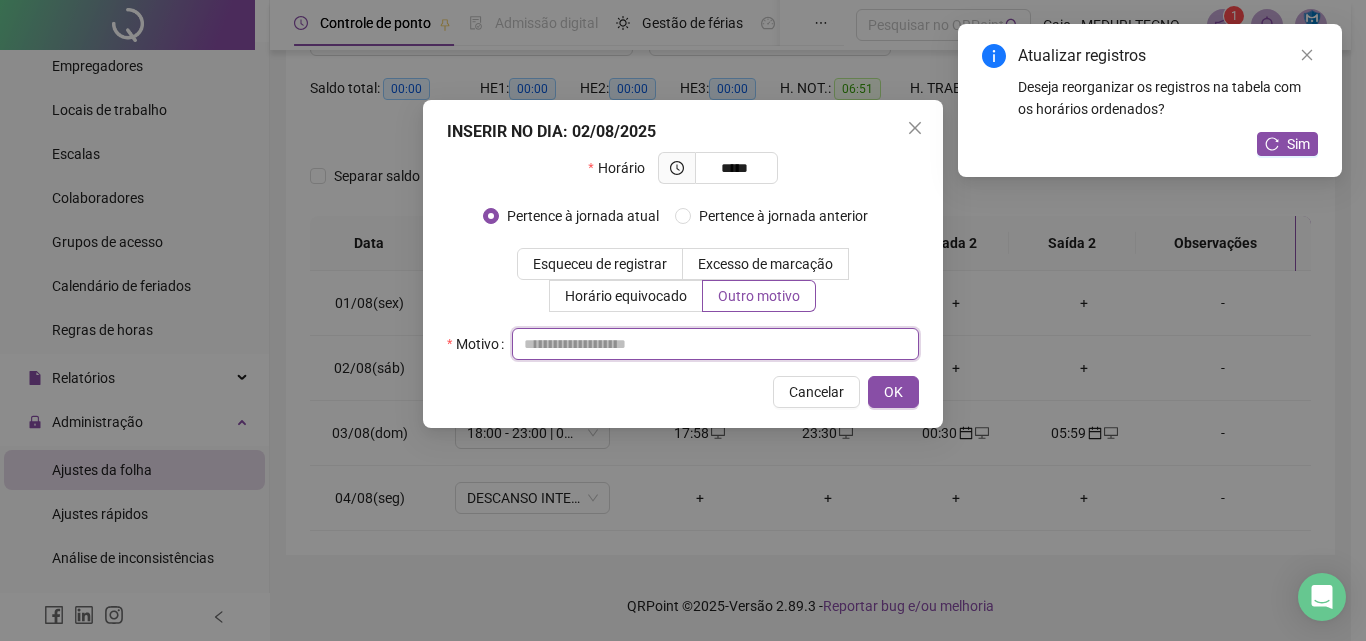 click at bounding box center [715, 344] 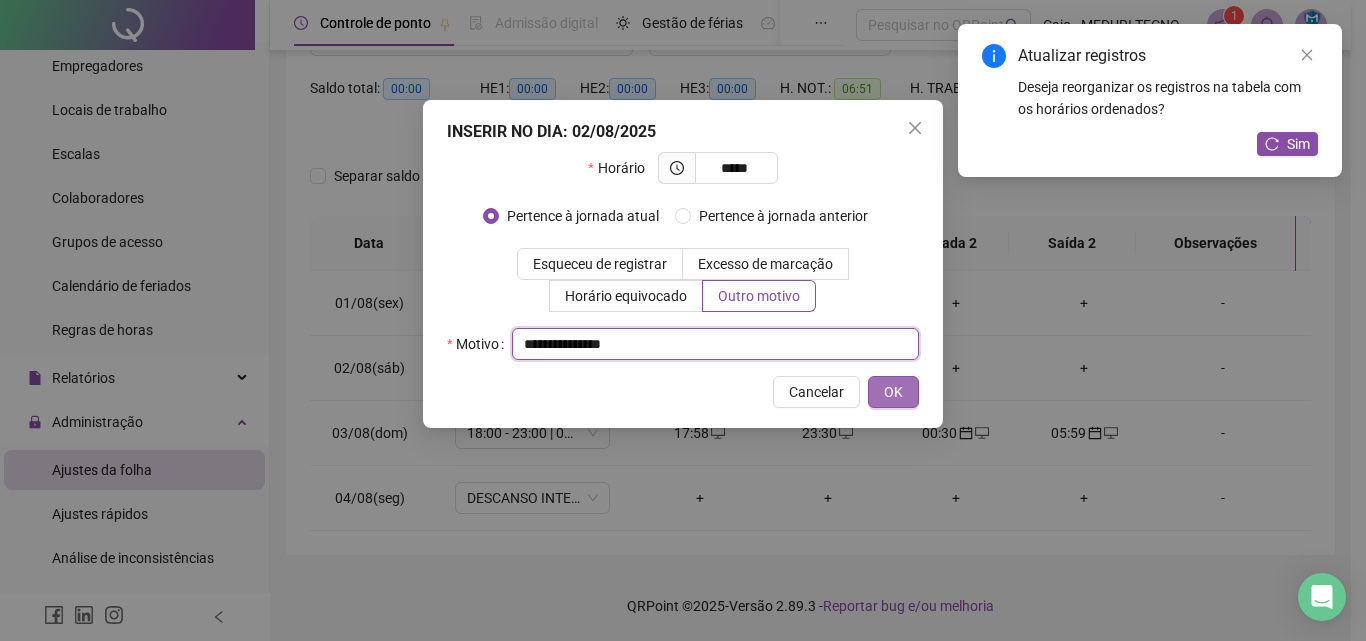 type on "**********" 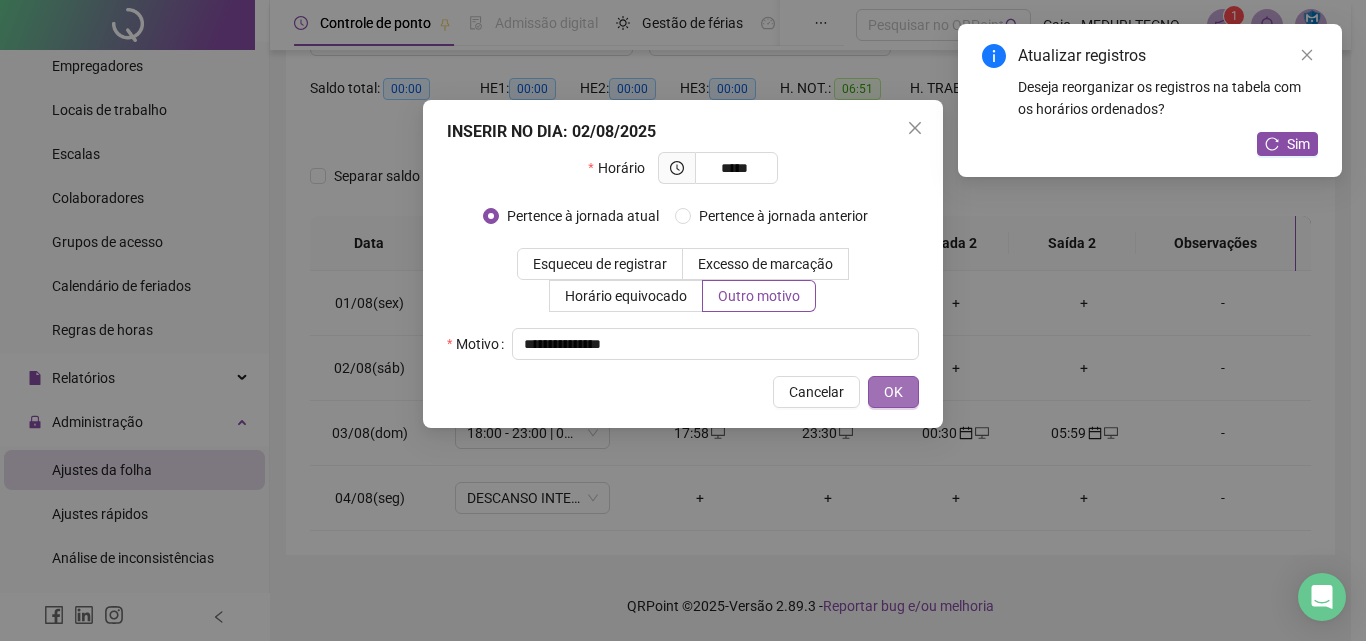 click on "OK" at bounding box center (893, 392) 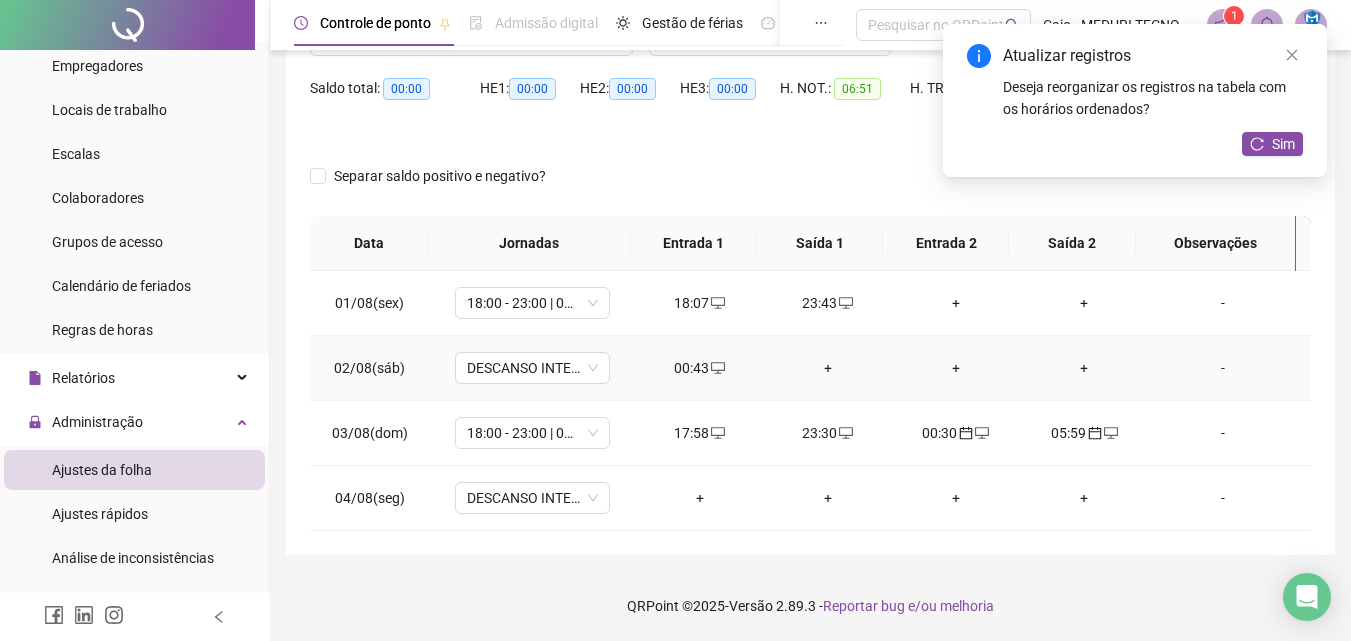 click on "+" at bounding box center [828, 368] 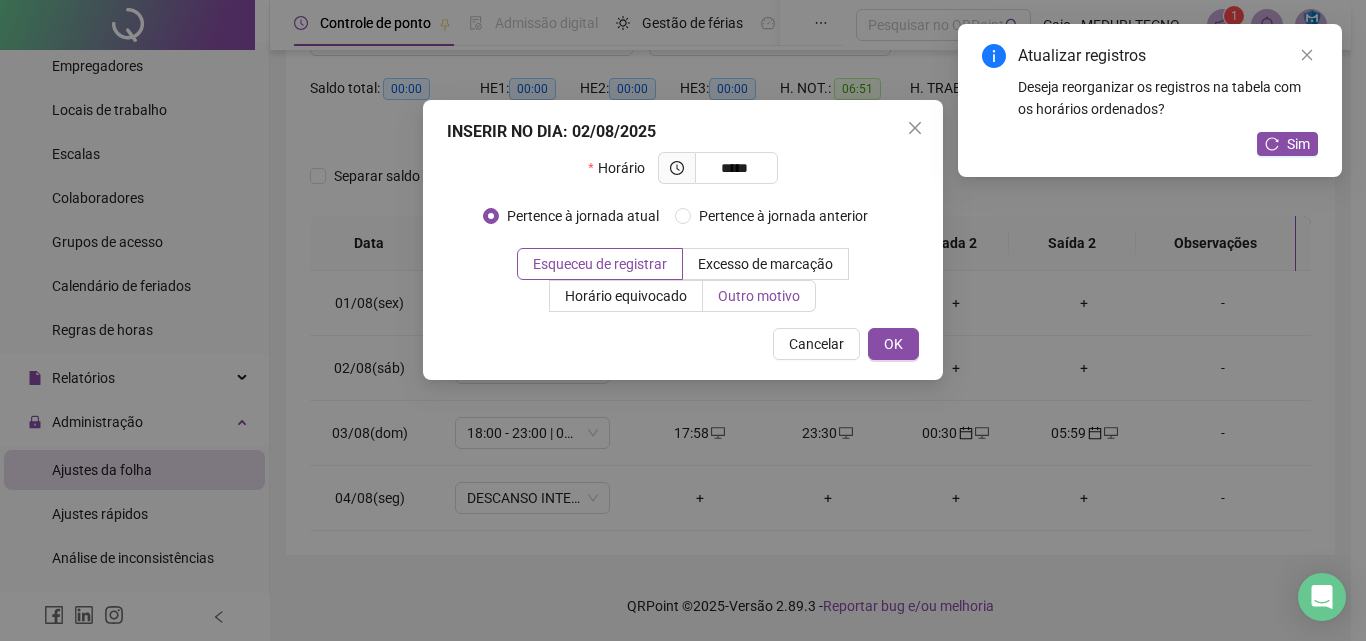 type on "*****" 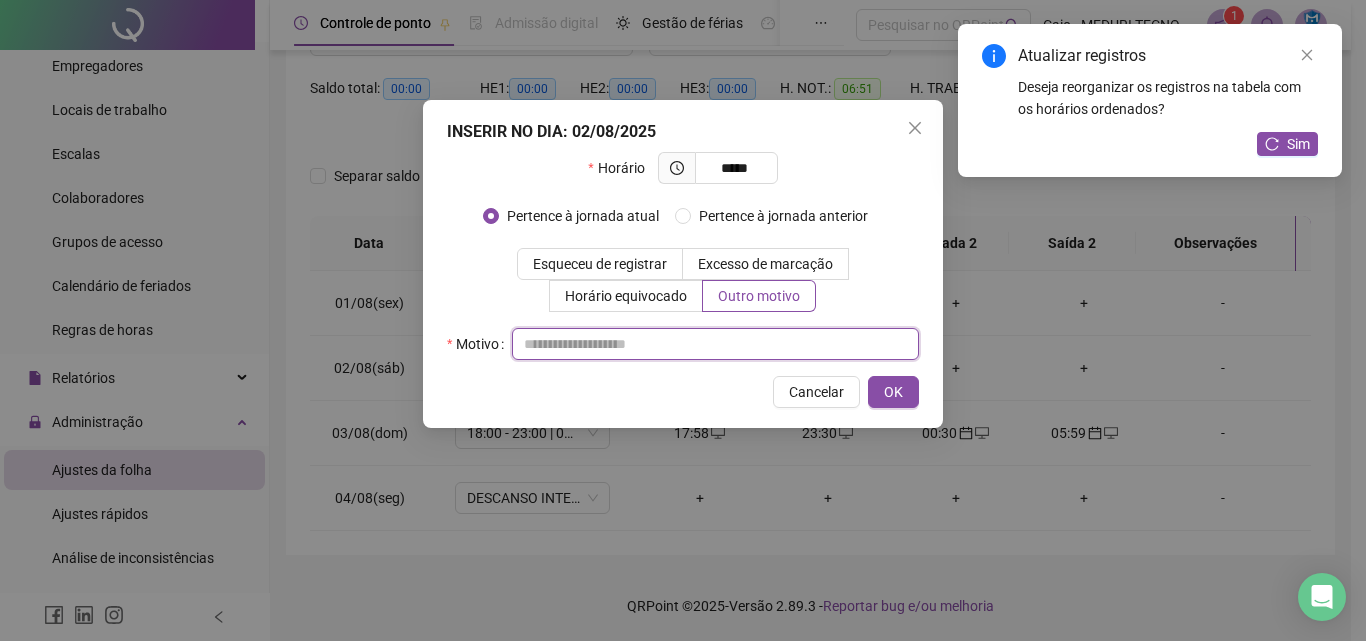 click at bounding box center [715, 344] 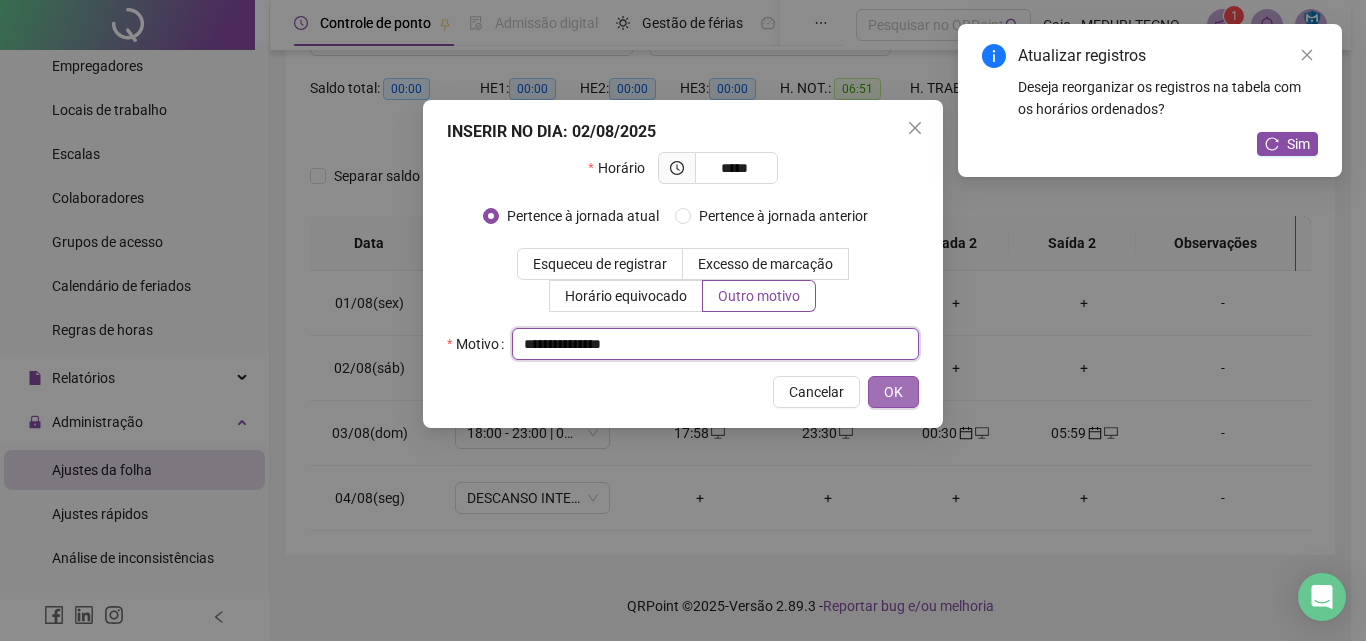 type on "**********" 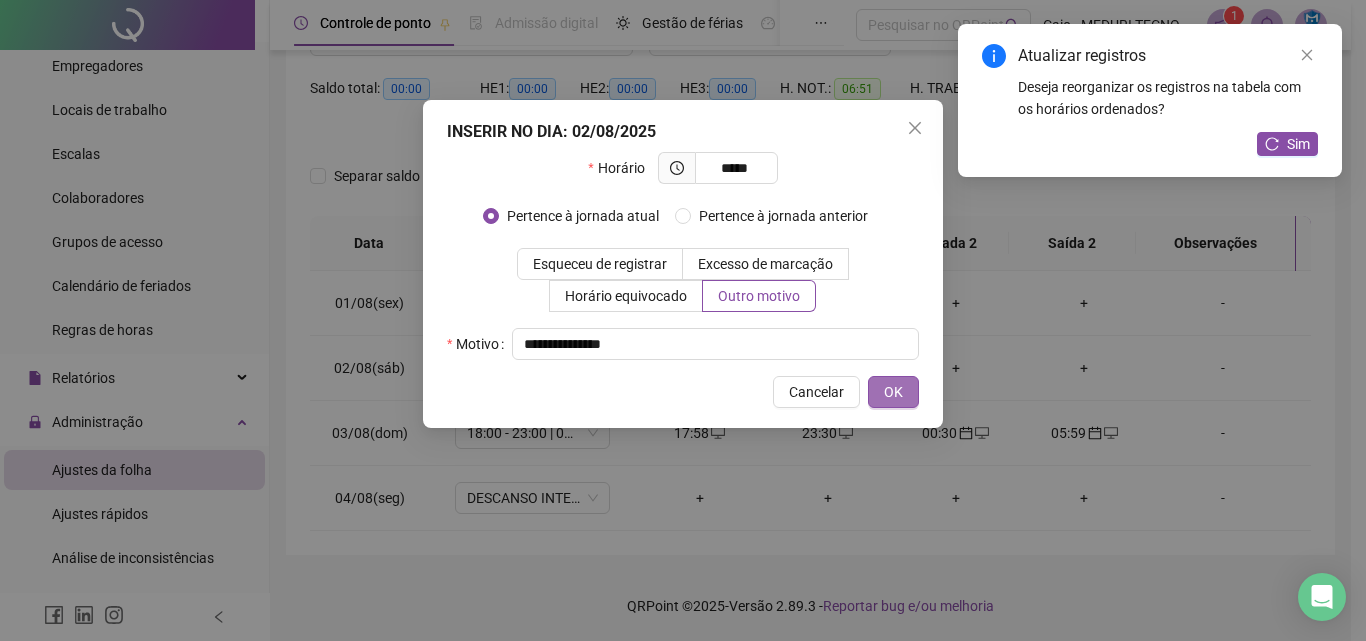 click on "OK" at bounding box center [893, 392] 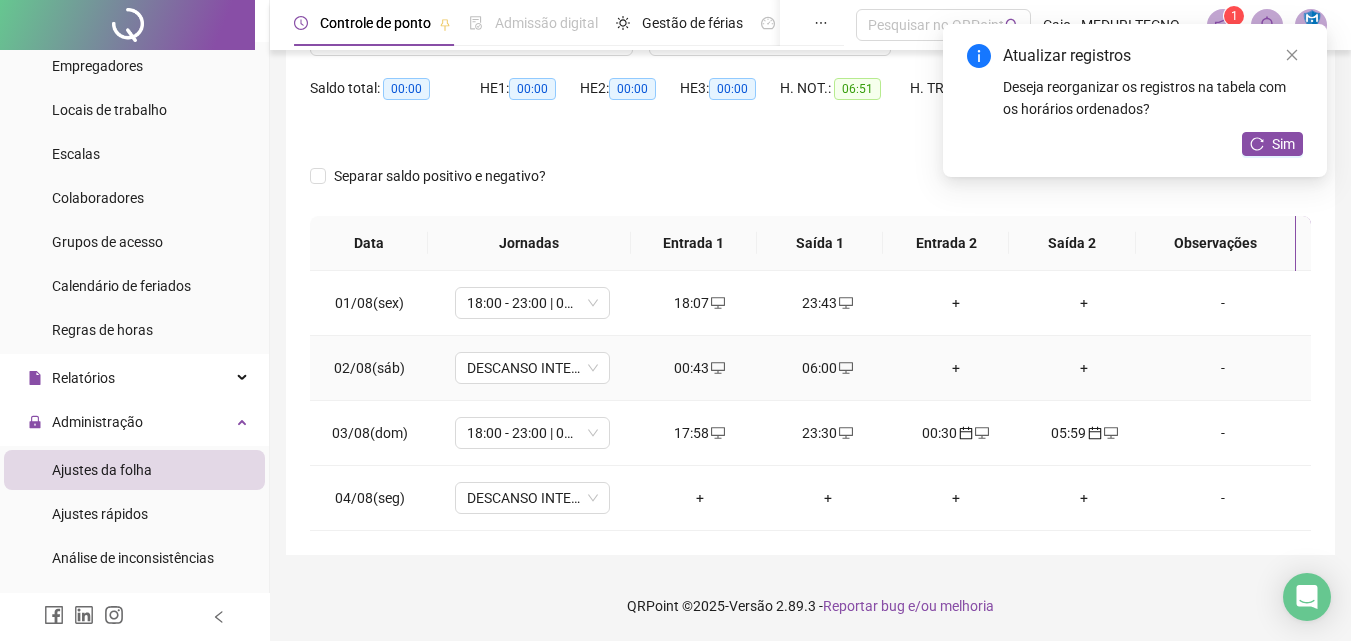 click on "00:43" at bounding box center [700, 368] 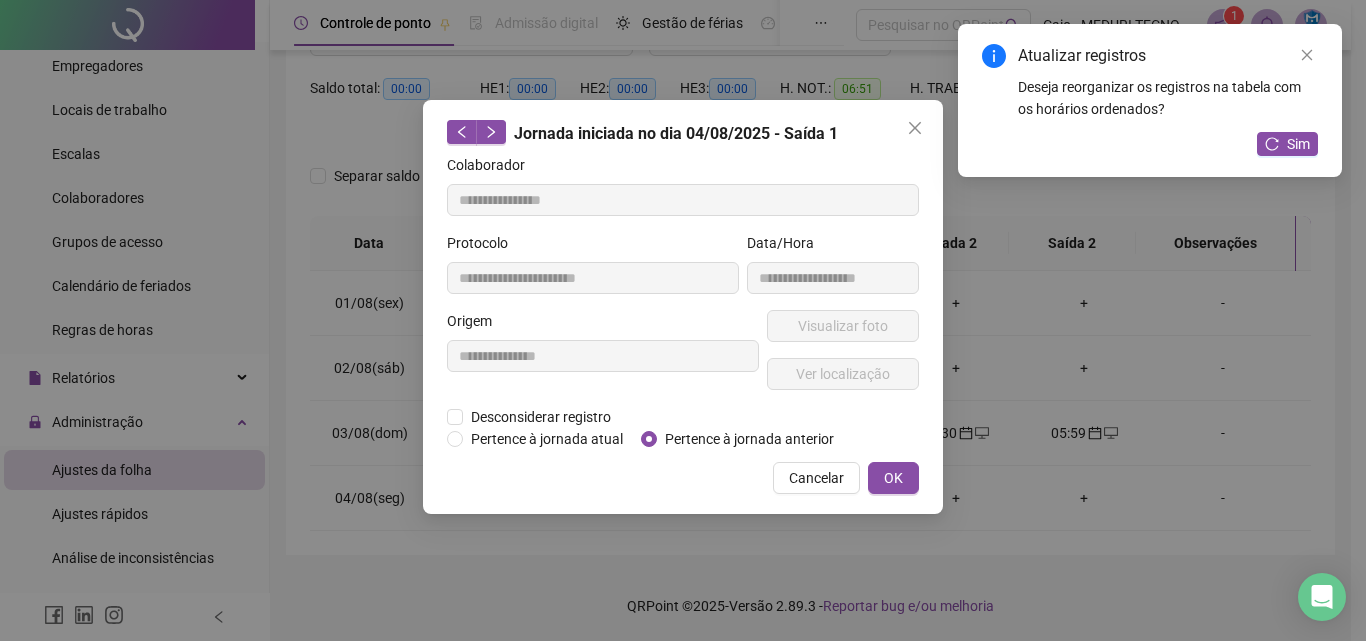 type on "**********" 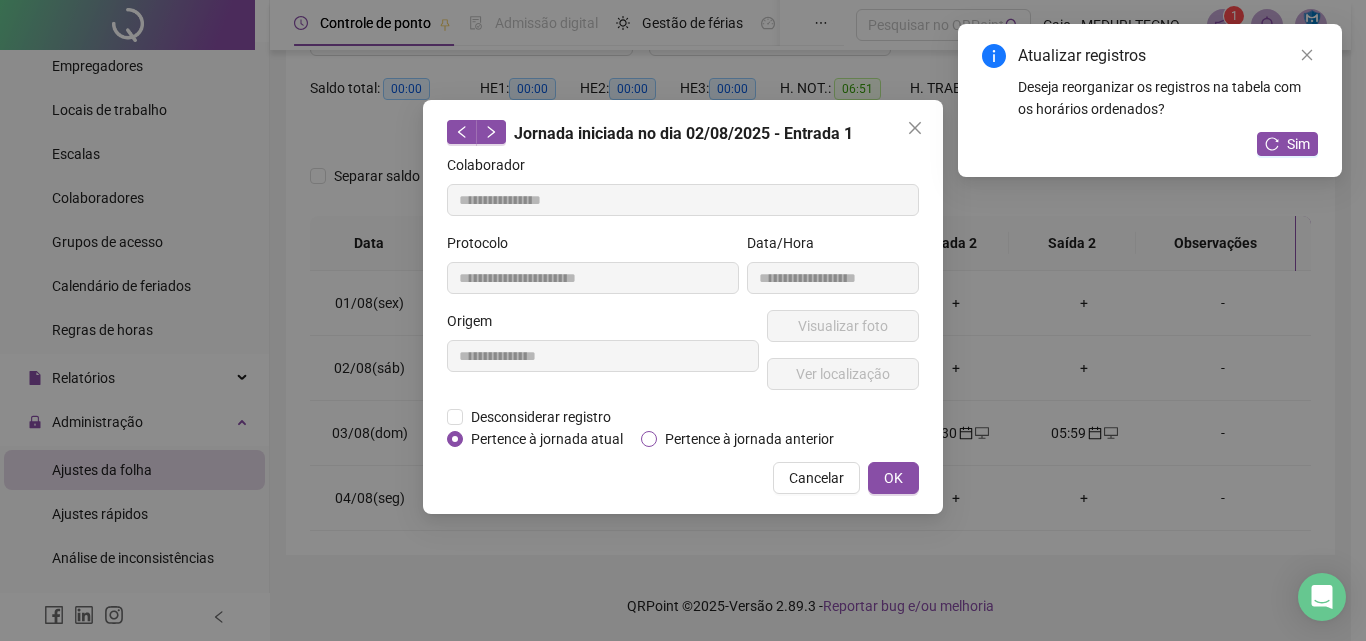 click on "Pertence à jornada anterior" at bounding box center (749, 439) 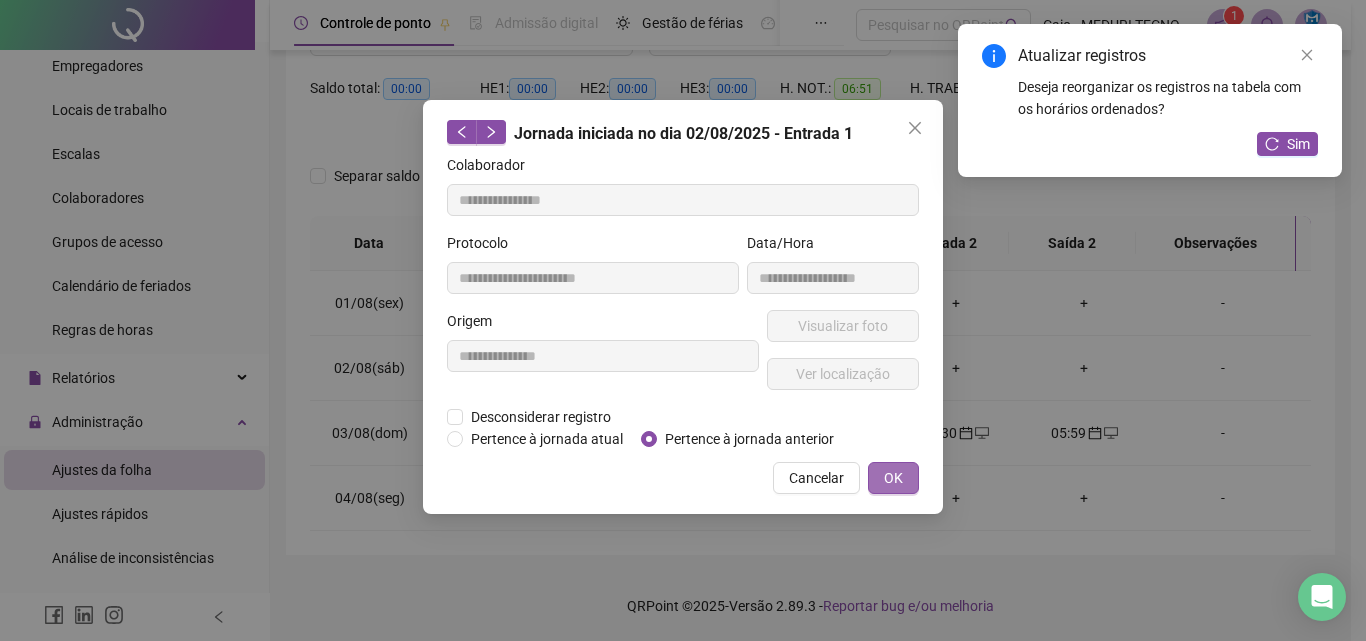 click on "OK" at bounding box center [893, 478] 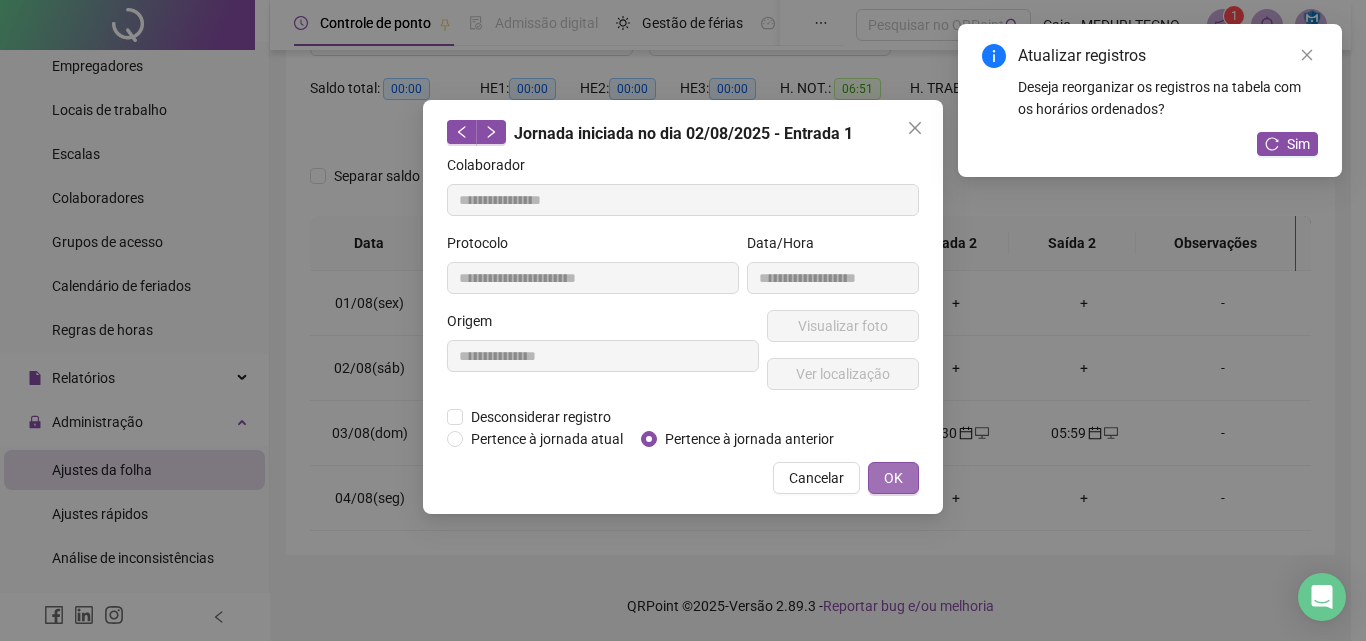click on "OK" at bounding box center (893, 478) 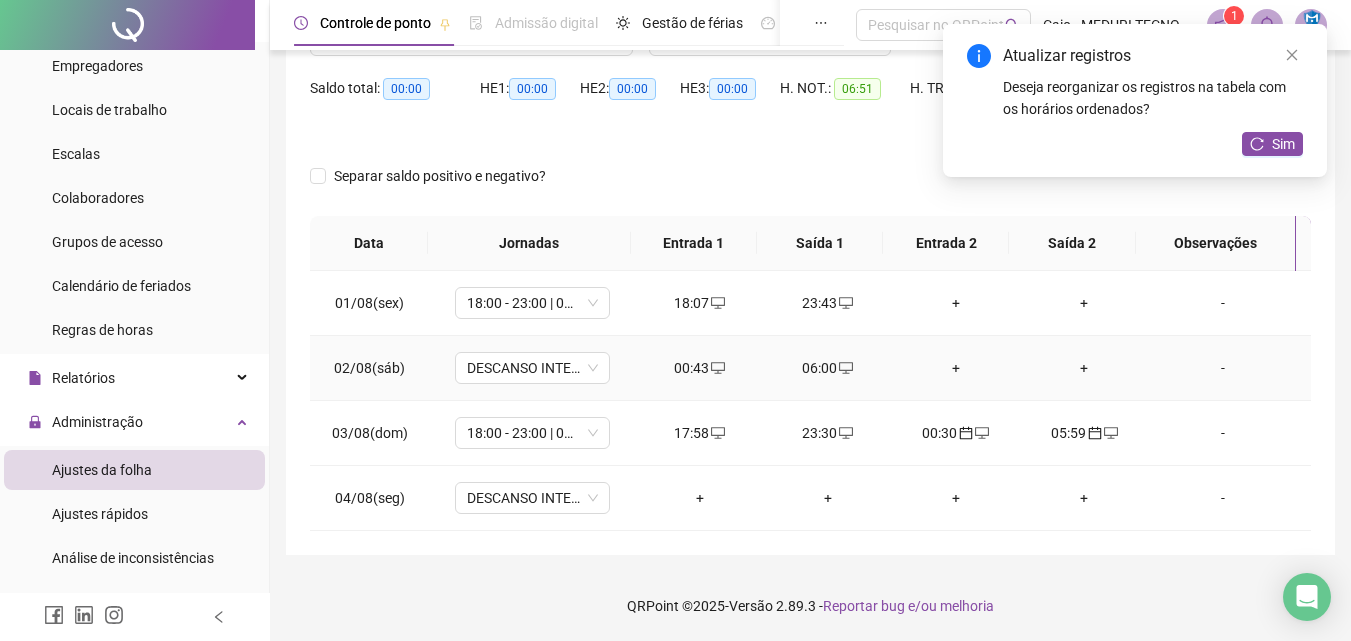 click on "06:00" at bounding box center [828, 368] 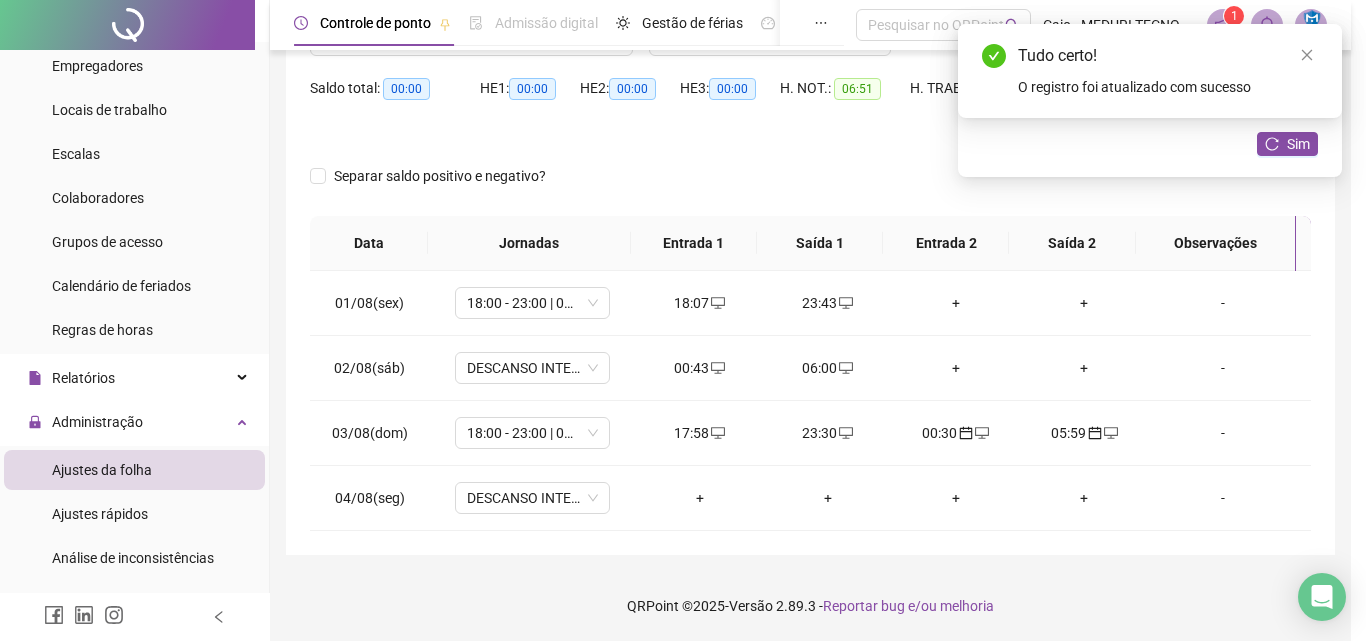 type on "**********" 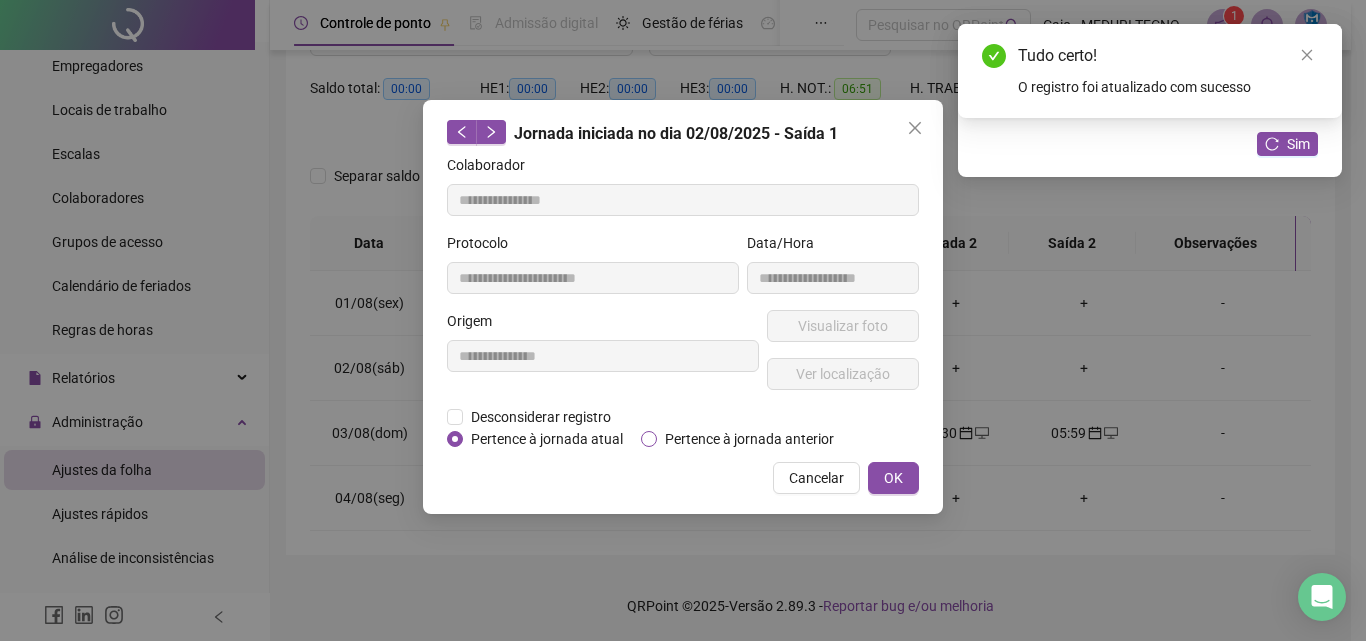 click on "Pertence à jornada anterior" at bounding box center [749, 439] 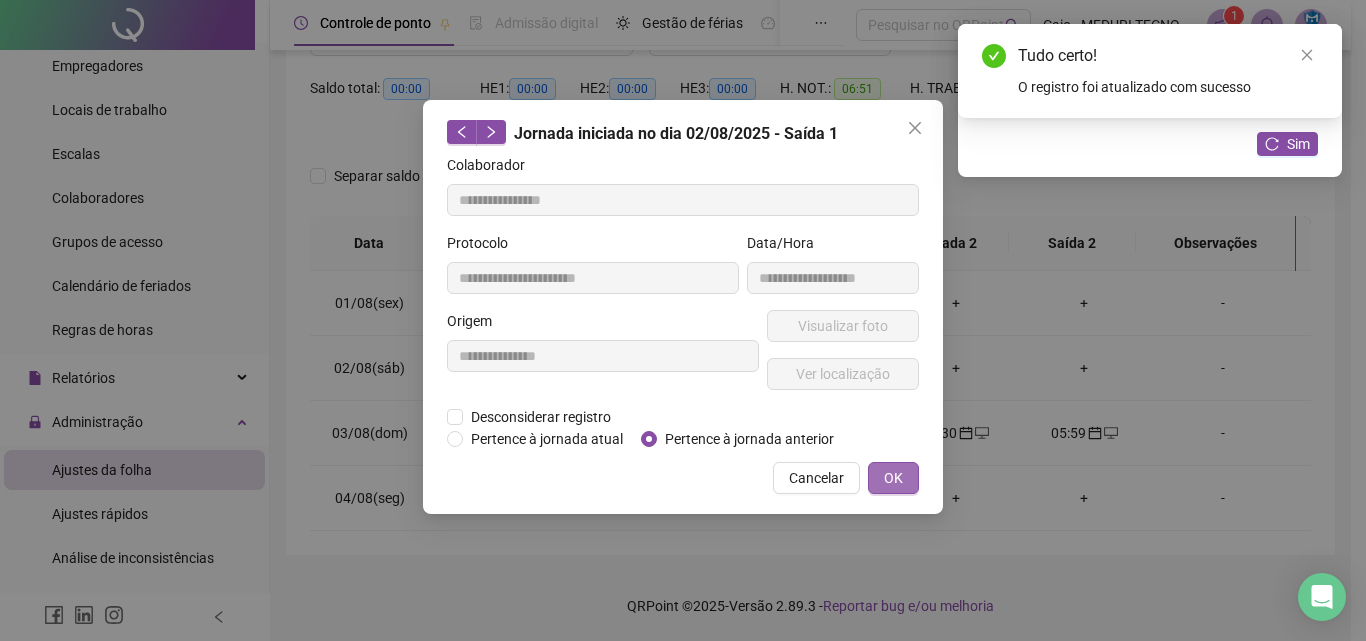 click on "OK" at bounding box center (893, 478) 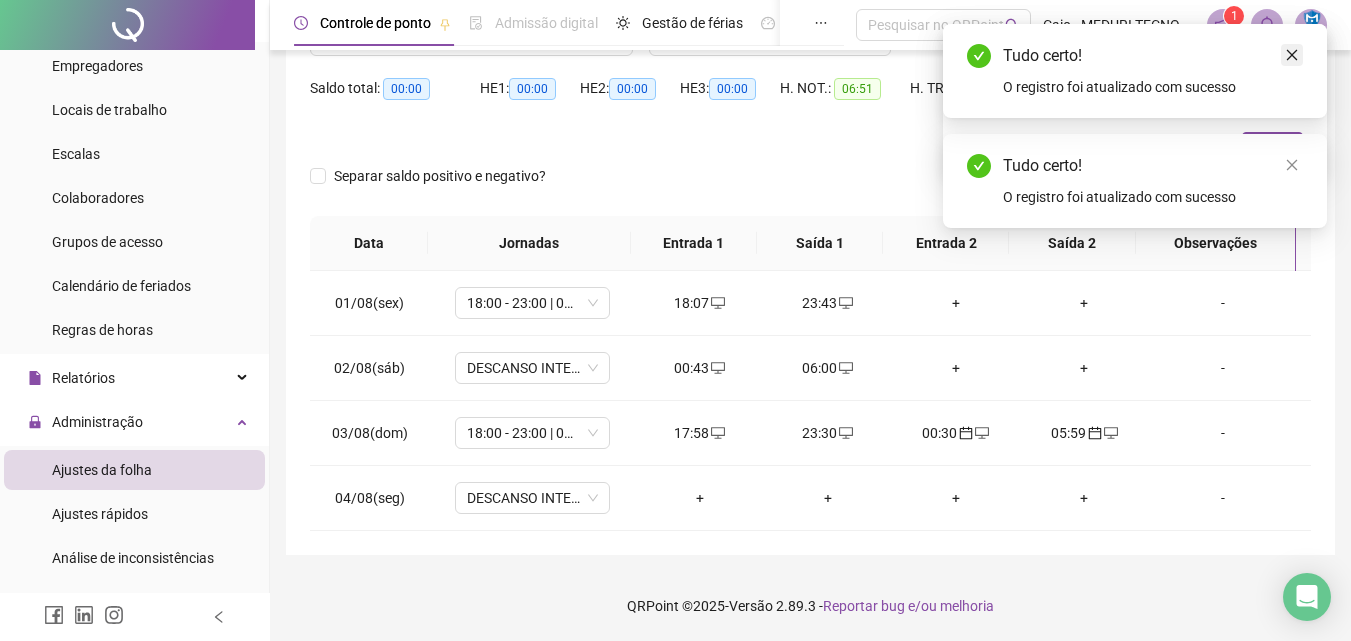 click at bounding box center [1292, 55] 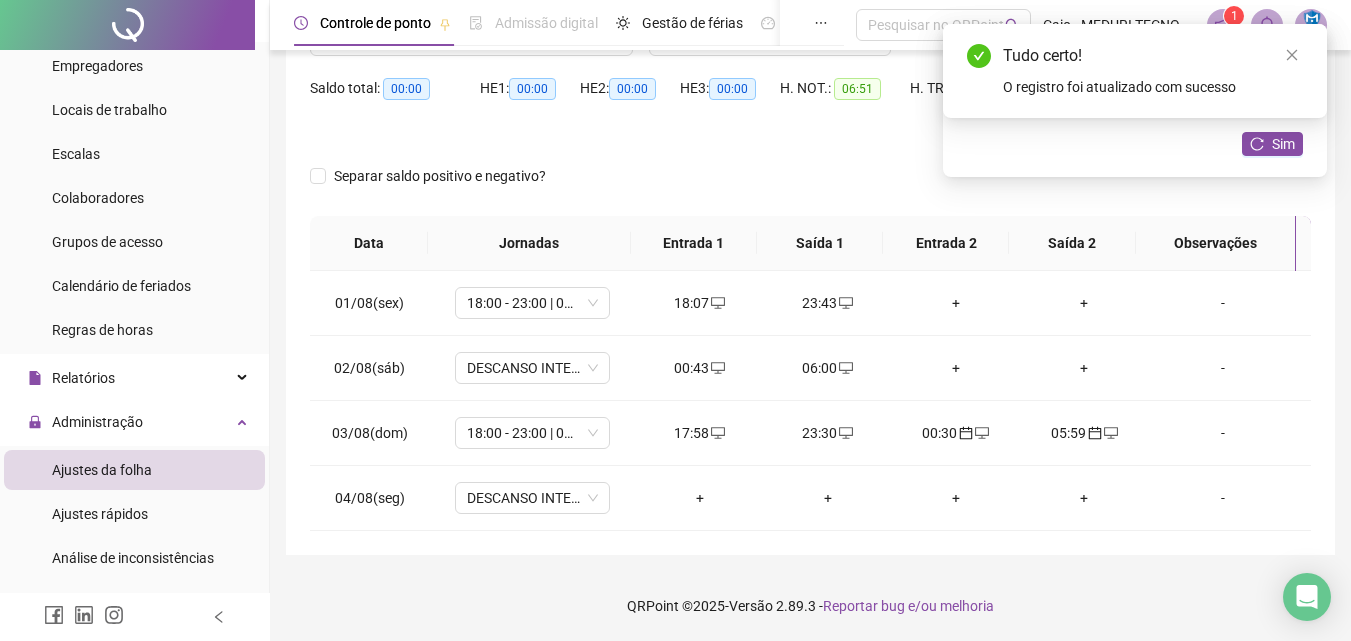 click on "O registro foi atualizado com sucesso" at bounding box center (1153, 87) 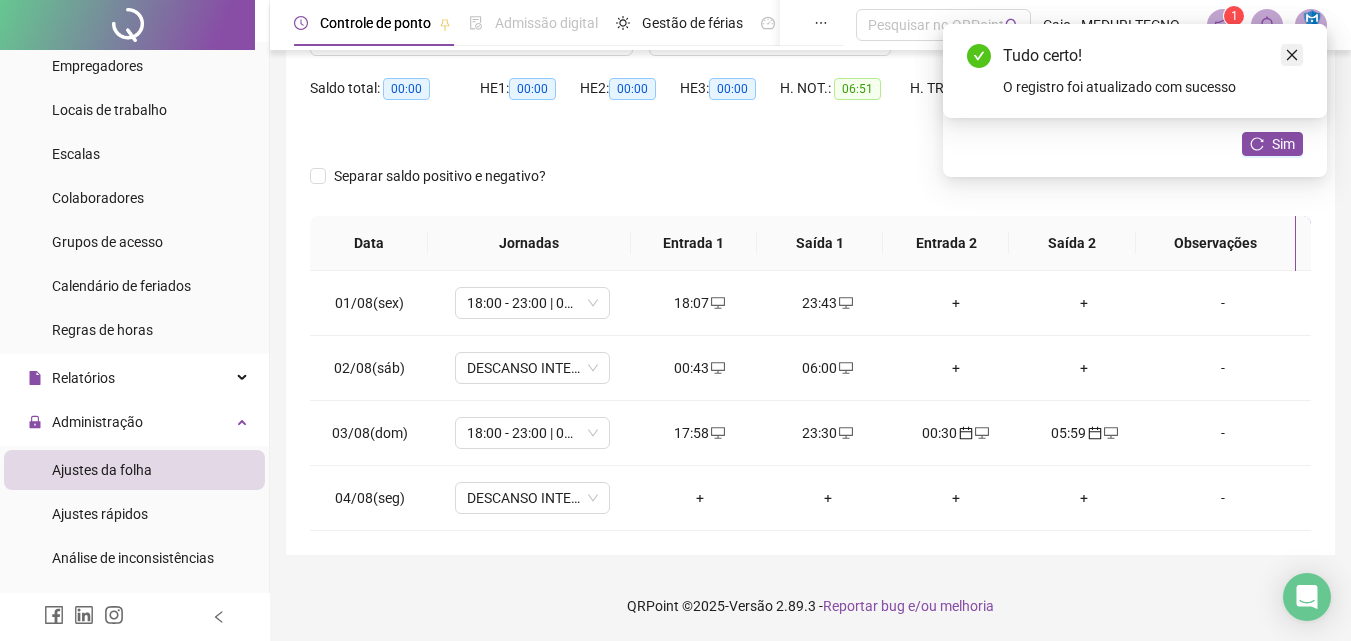 click 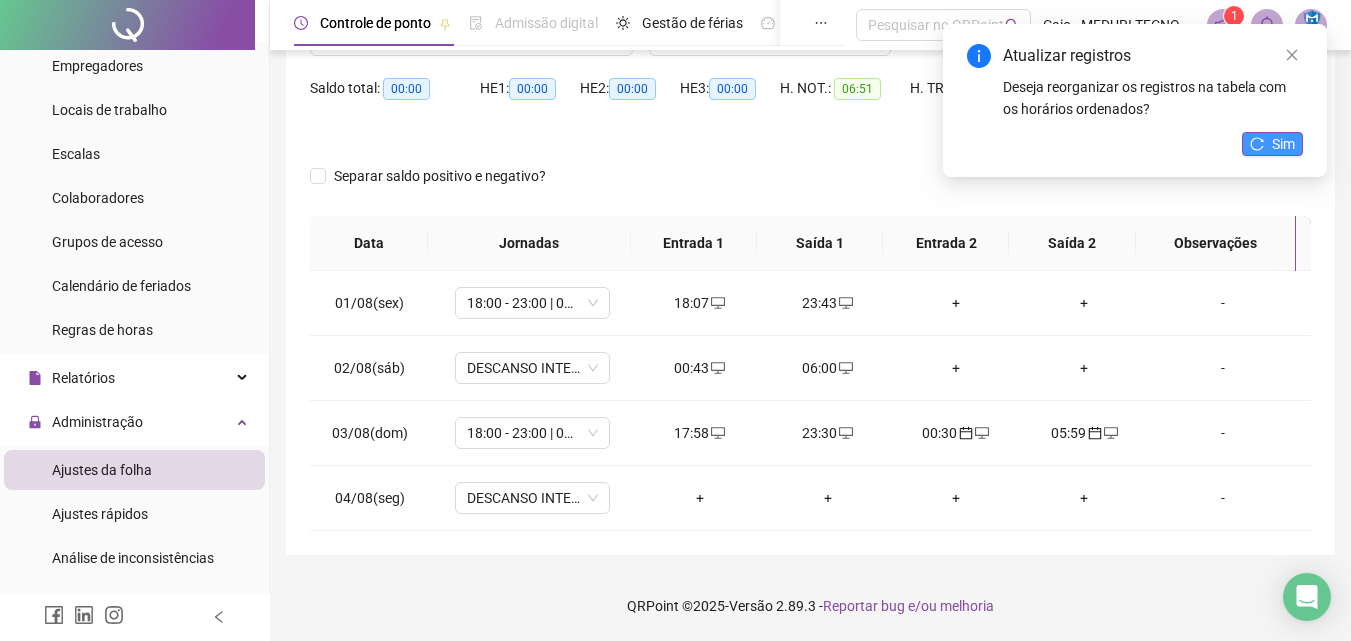 click on "Sim" at bounding box center (1283, 144) 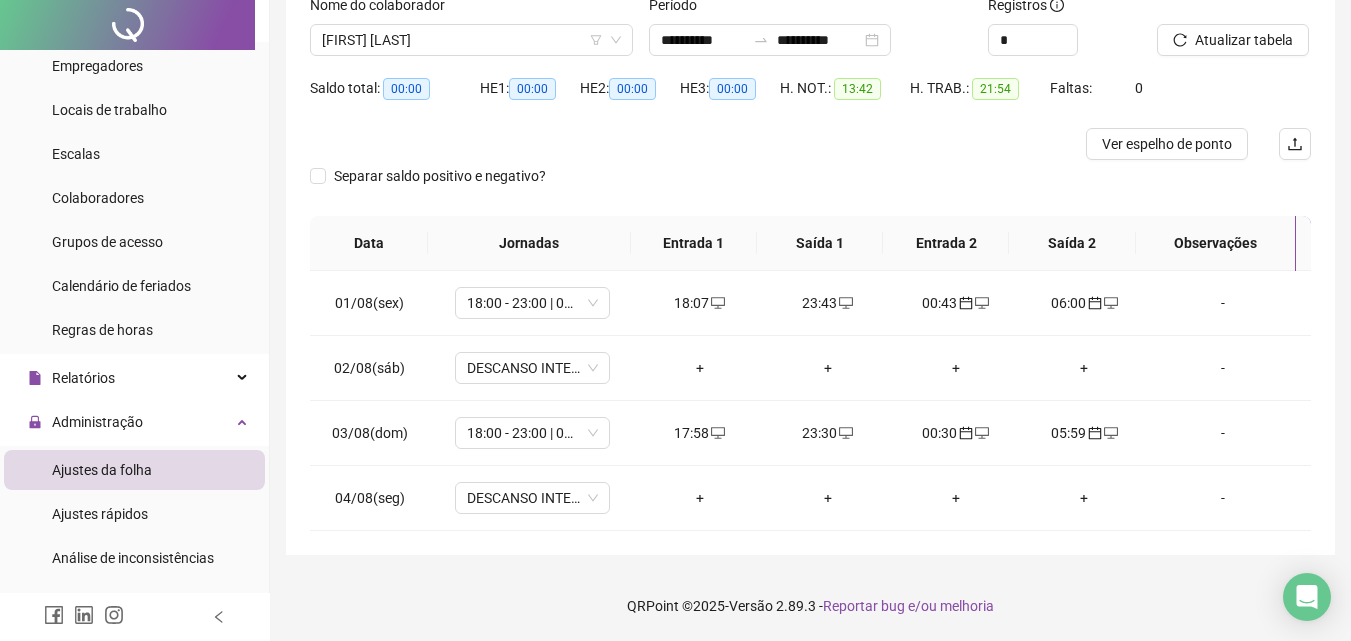 scroll, scrollTop: 0, scrollLeft: 0, axis: both 